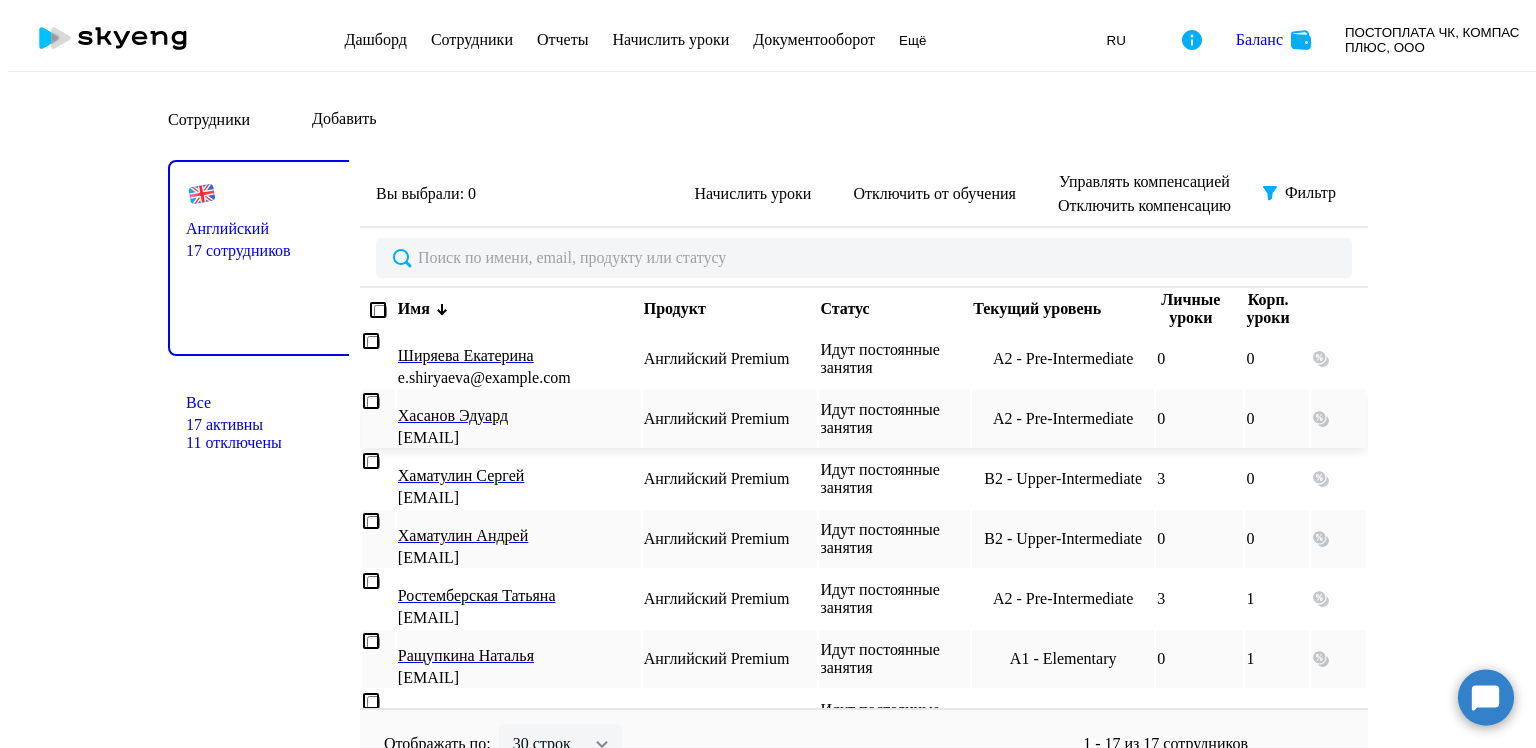scroll, scrollTop: 0, scrollLeft: 0, axis: both 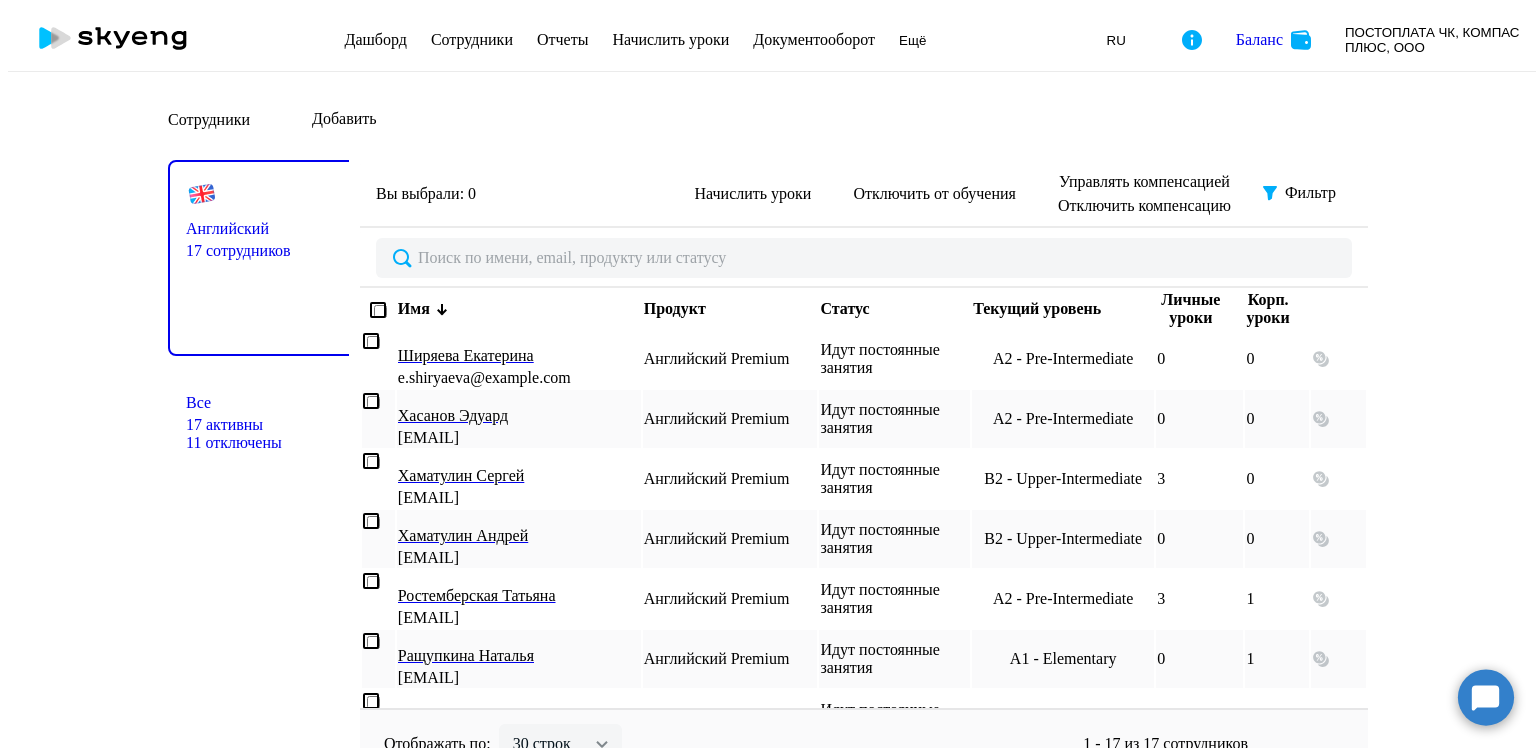 click on "11 отключены" at bounding box center [268, 443] 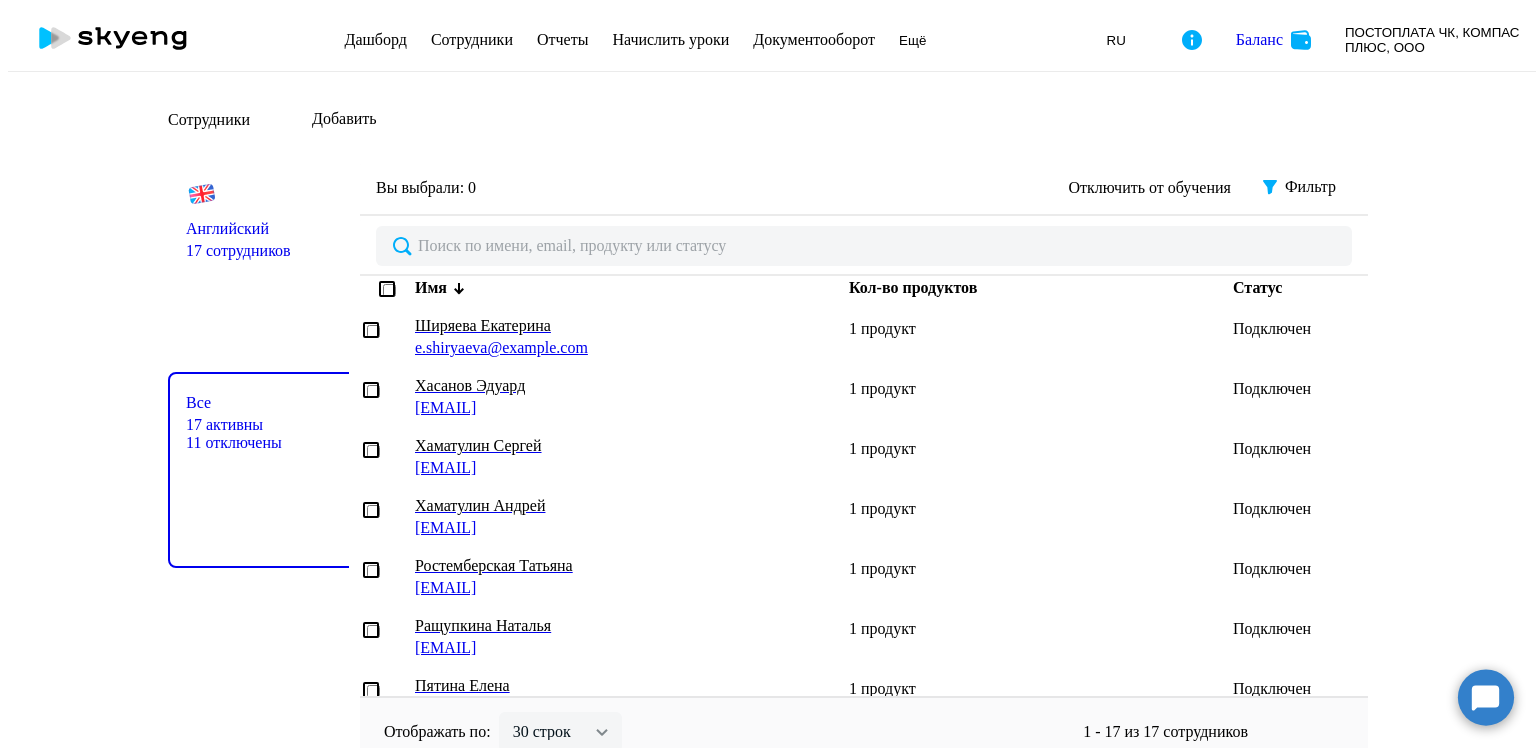 click on "11 отключены" at bounding box center [268, 443] 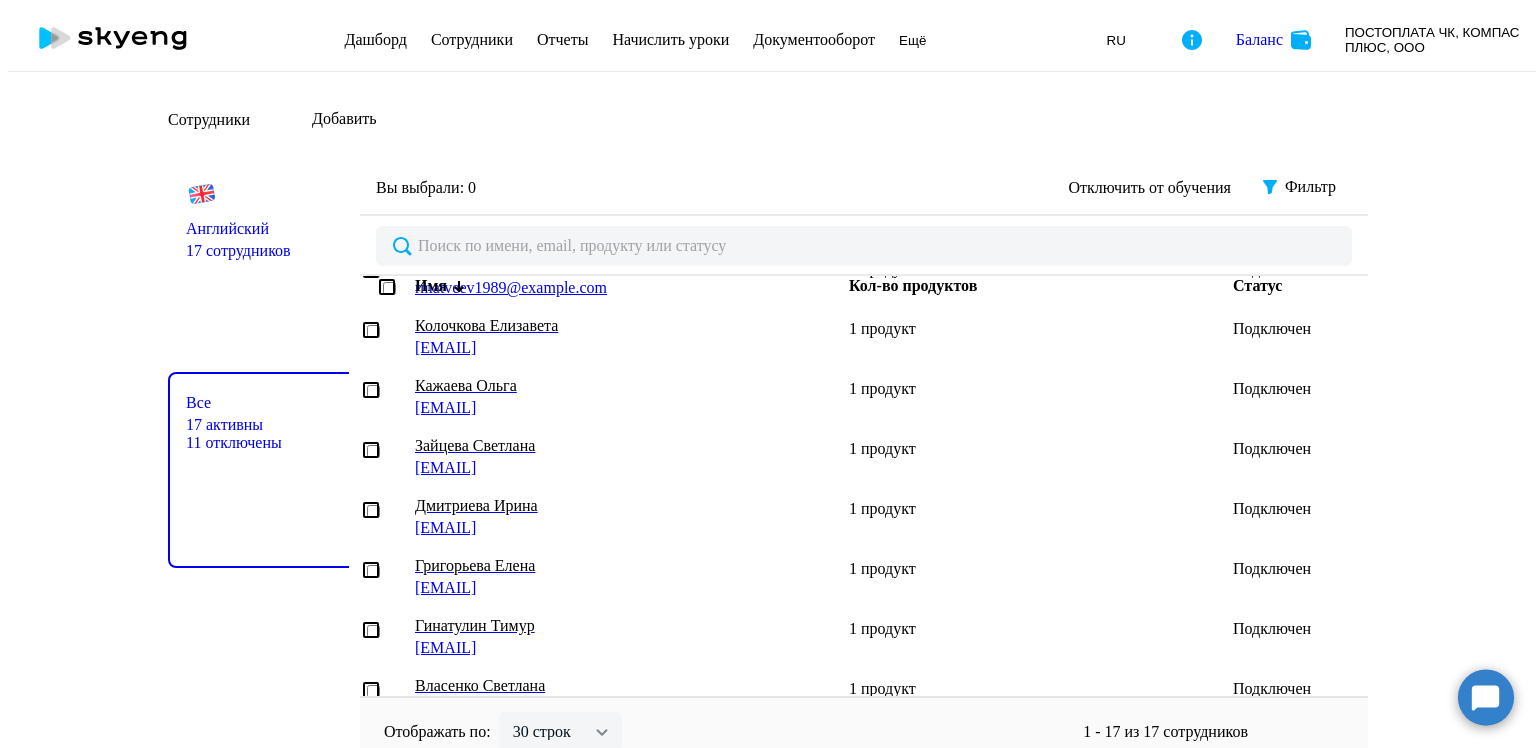 scroll, scrollTop: 688, scrollLeft: 0, axis: vertical 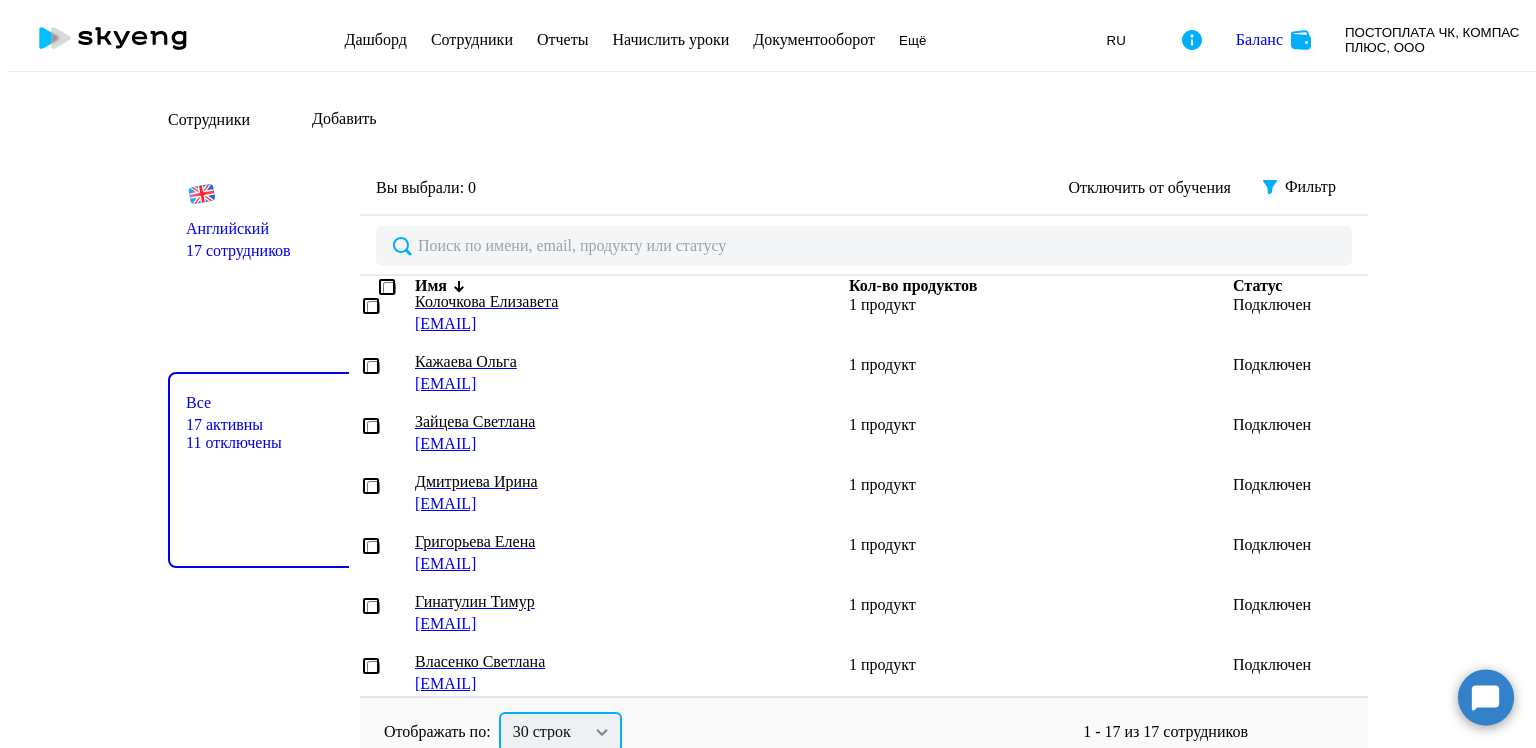 click on "30 строк   50 строк   100 строк" at bounding box center [560, 732] 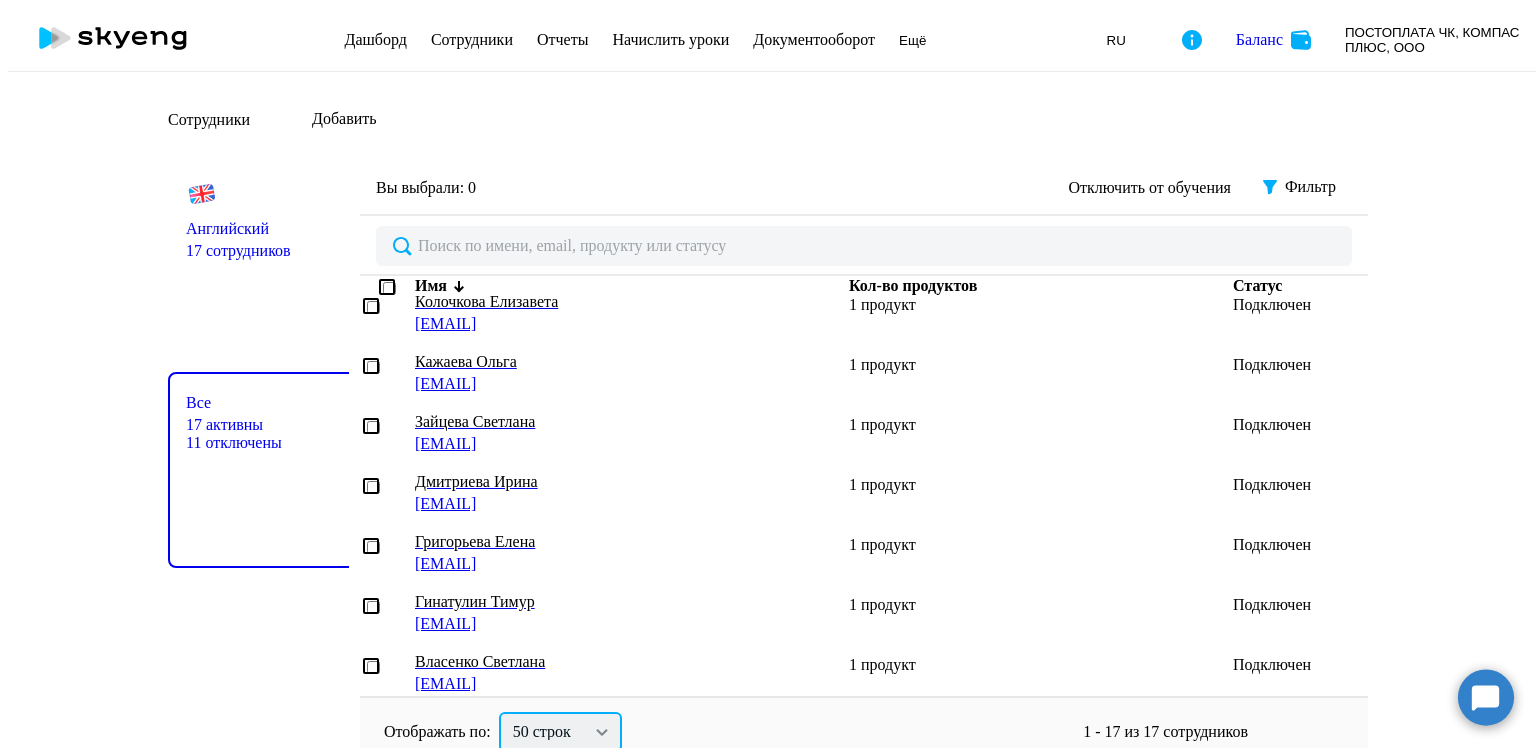 click on "30 строк   50 строк   100 строк" at bounding box center [560, 732] 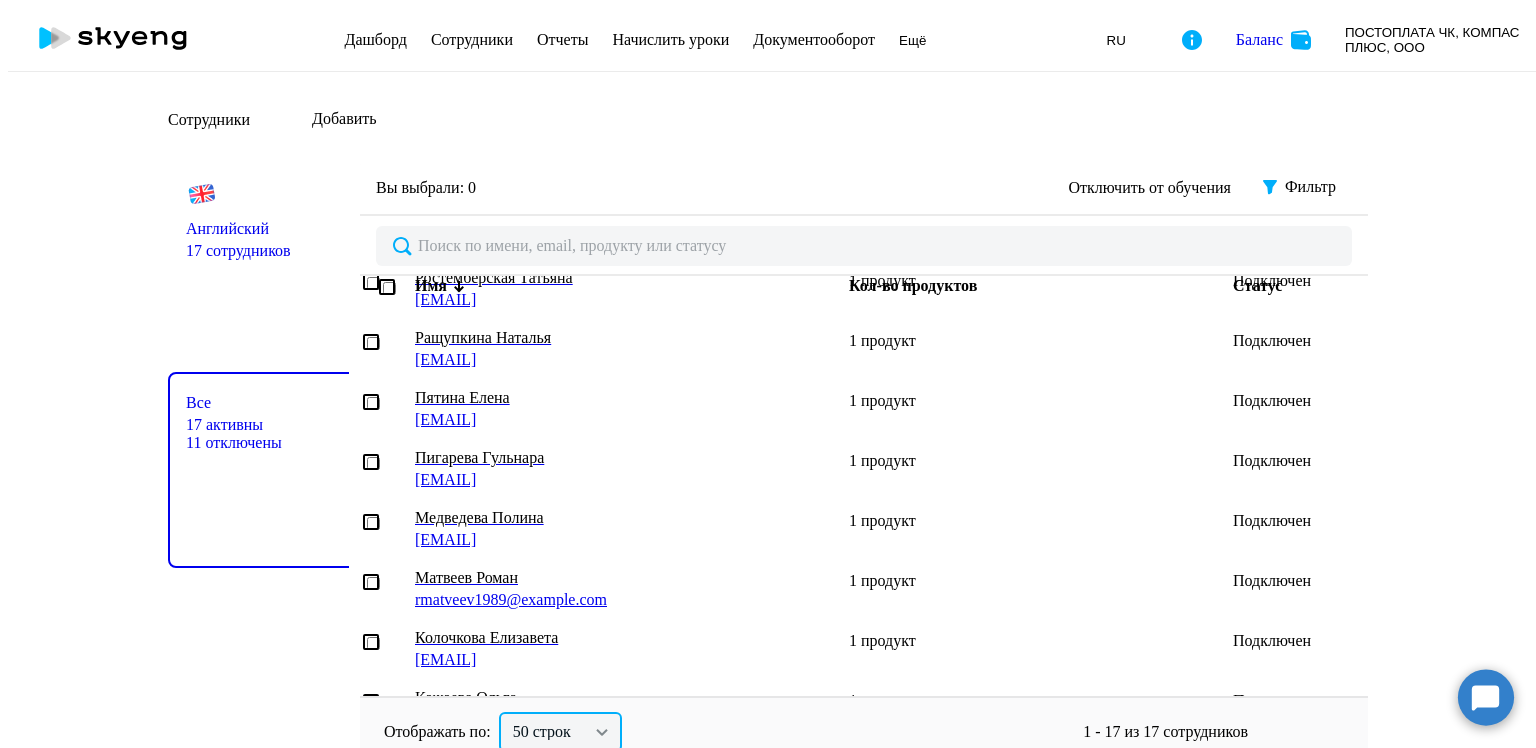 scroll, scrollTop: 0, scrollLeft: 0, axis: both 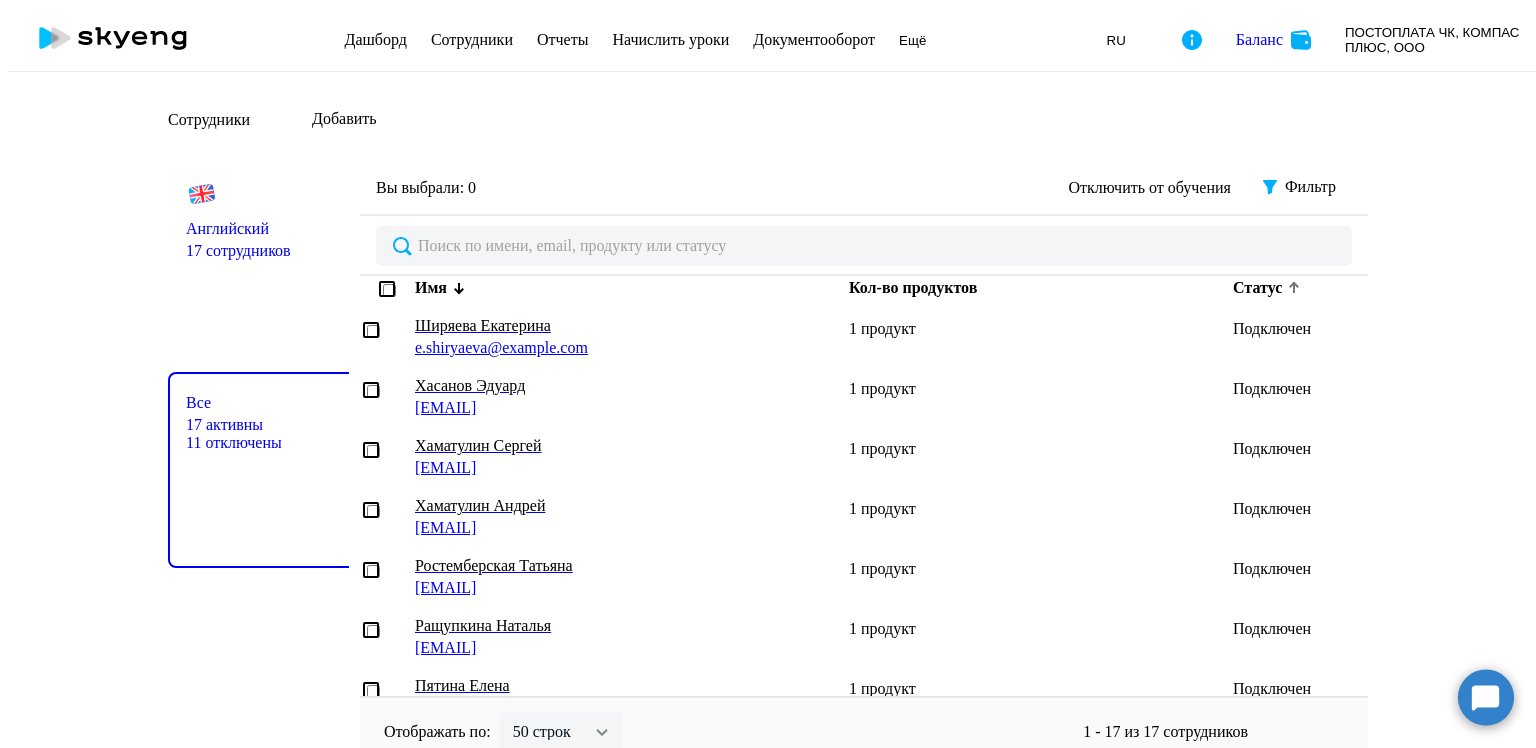 click on "Статус" at bounding box center (1257, 288) 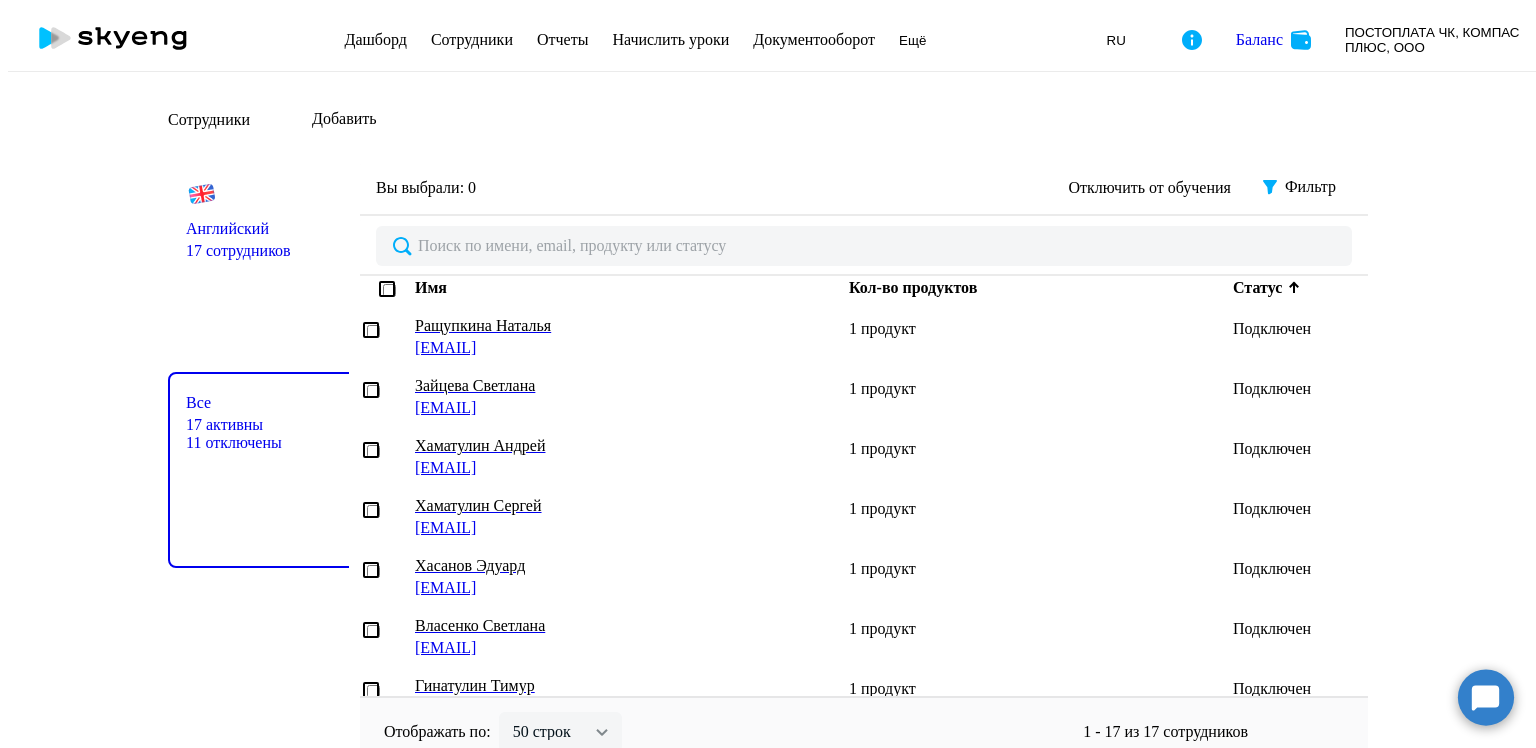 click on "Статус" at bounding box center [1257, 288] 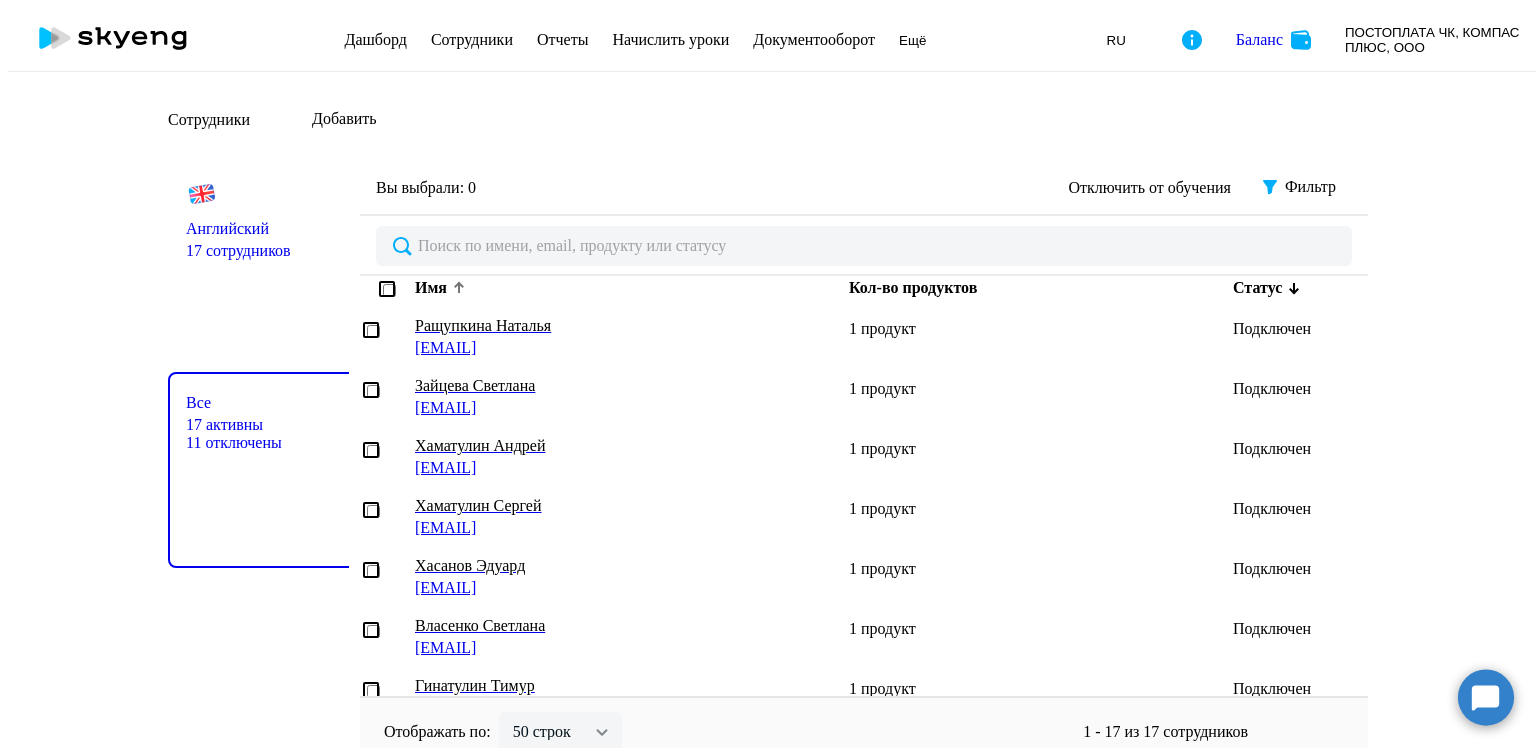 click at bounding box center [459, 288] 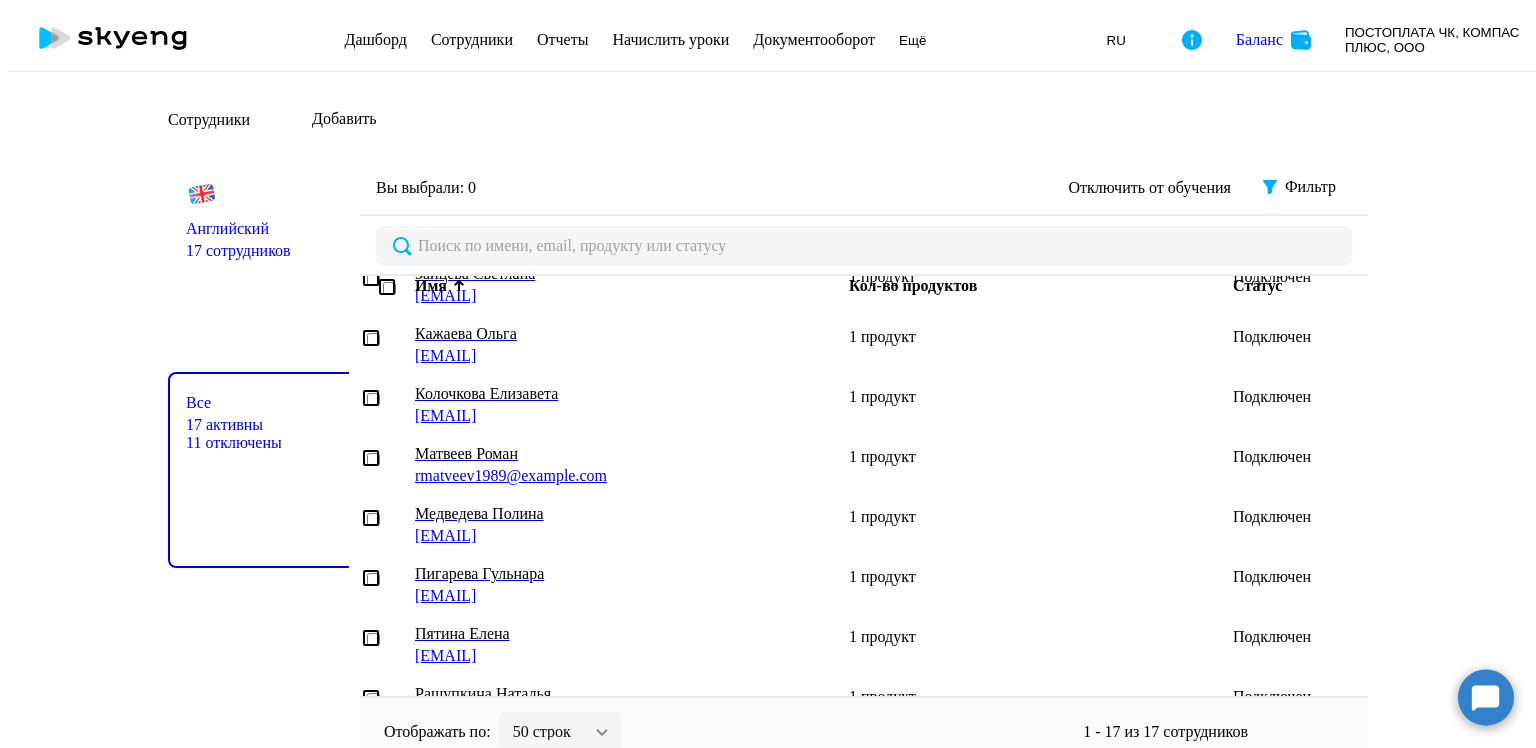 scroll, scrollTop: 288, scrollLeft: 0, axis: vertical 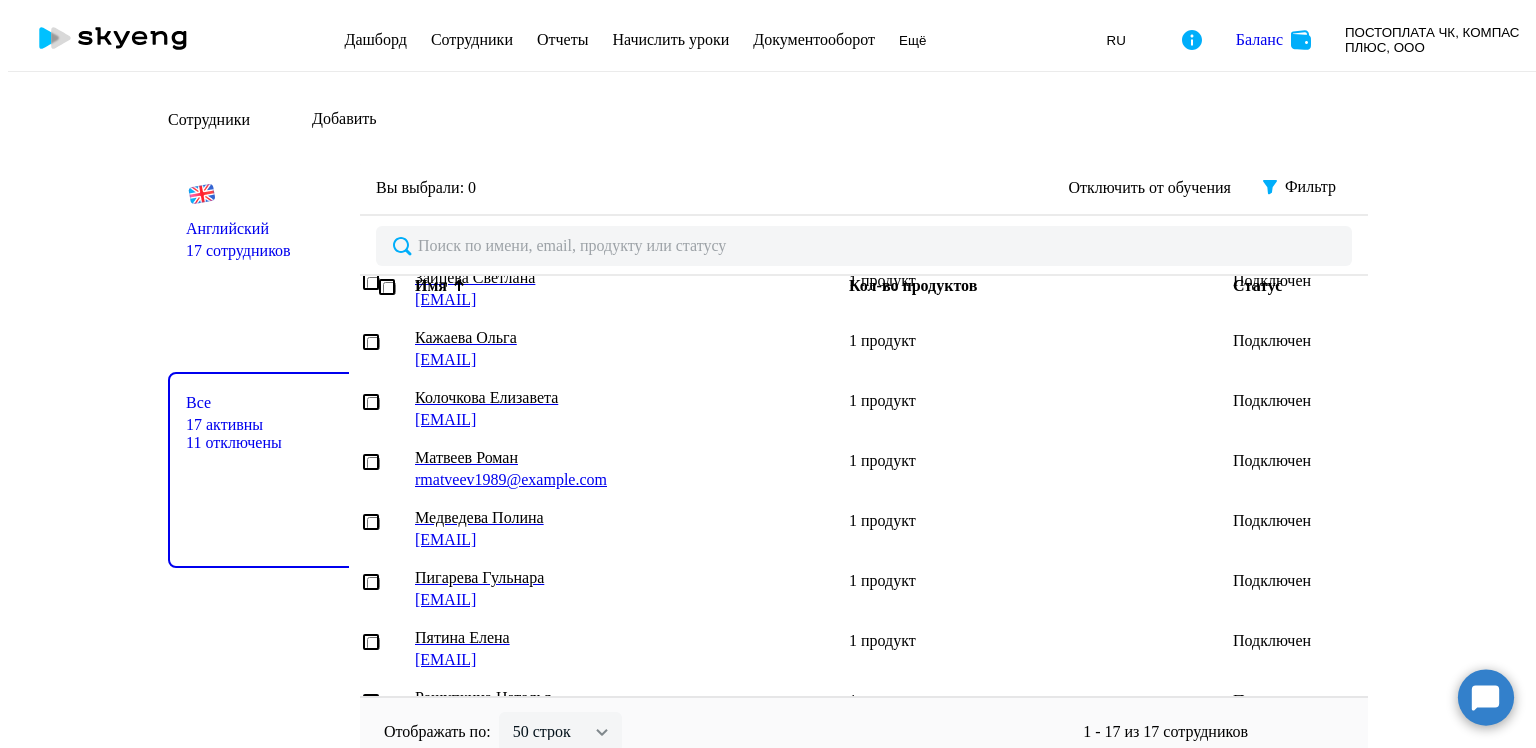 click on "Медведева Полина p.medvedeva@example.com" at bounding box center (630, 529) 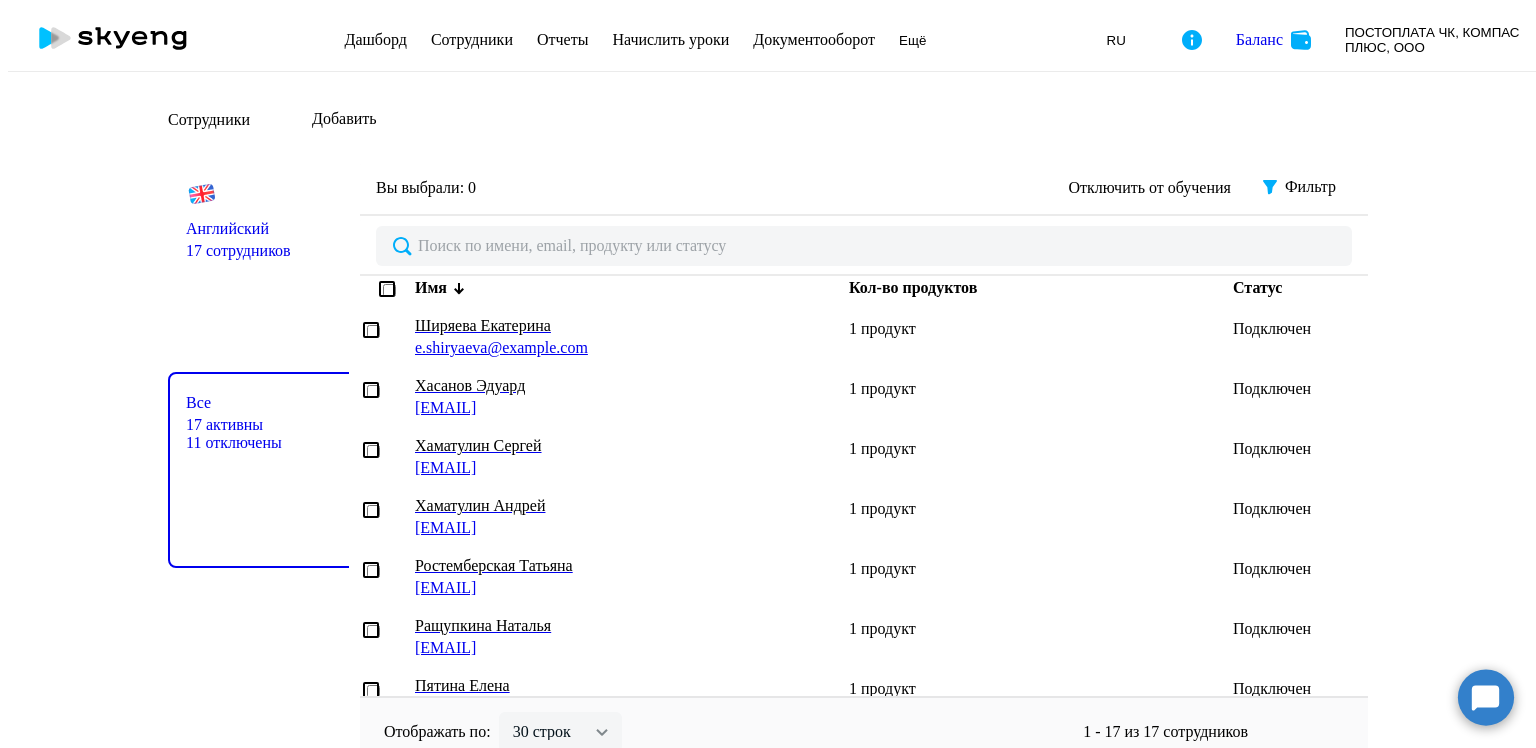 click on "Имя" at bounding box center (630, 288) 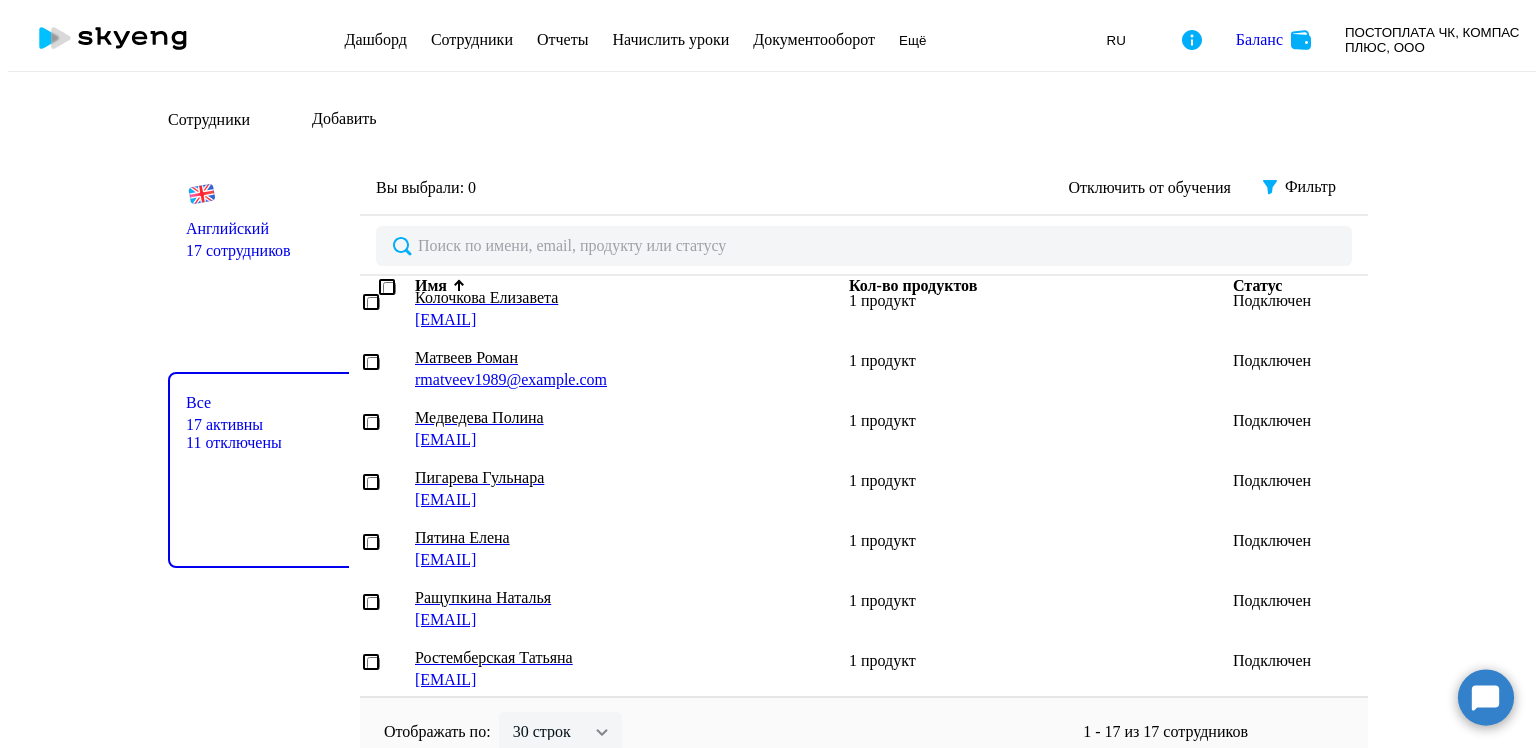 scroll, scrollTop: 288, scrollLeft: 0, axis: vertical 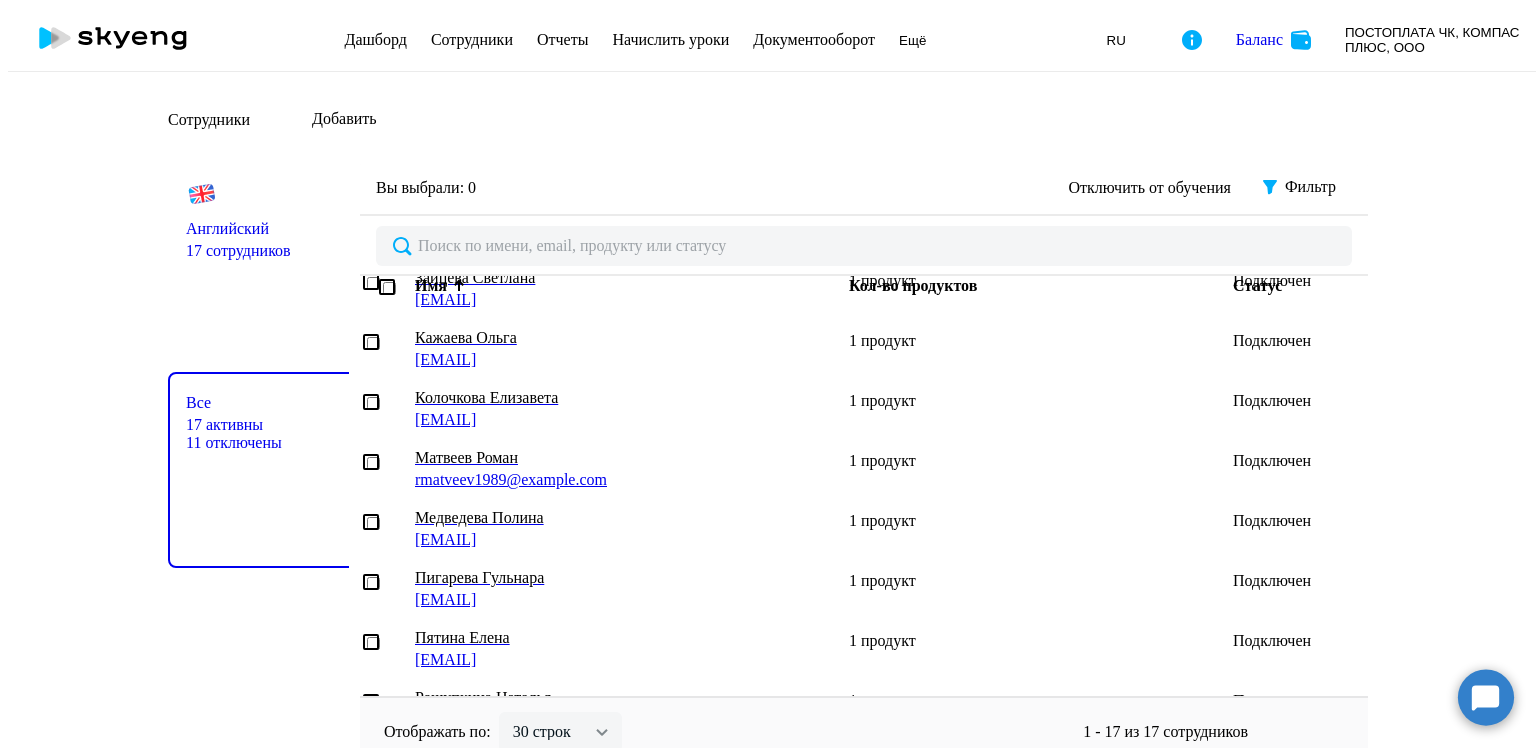 click on "Матвеев Роман" at bounding box center (608, 458) 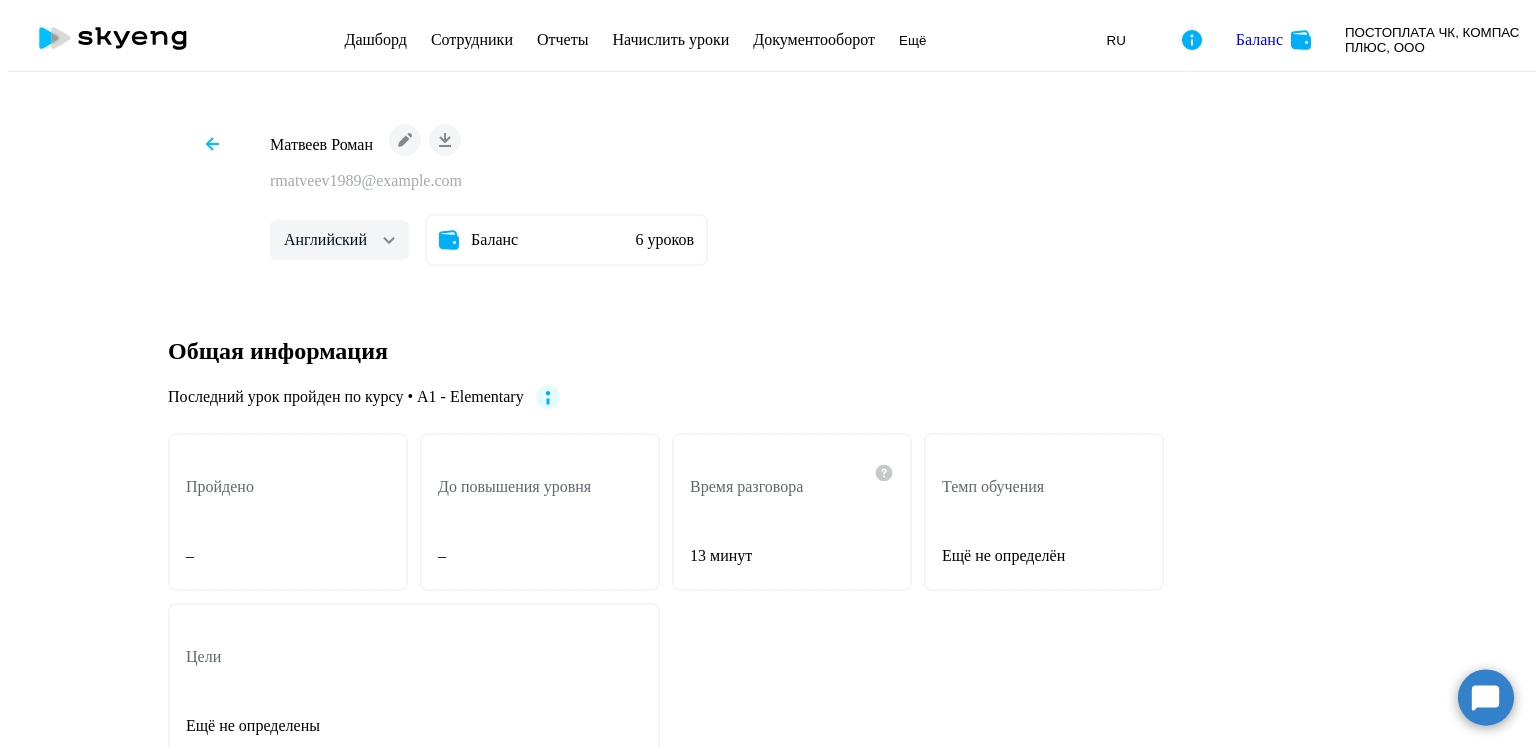 scroll, scrollTop: 0, scrollLeft: 0, axis: both 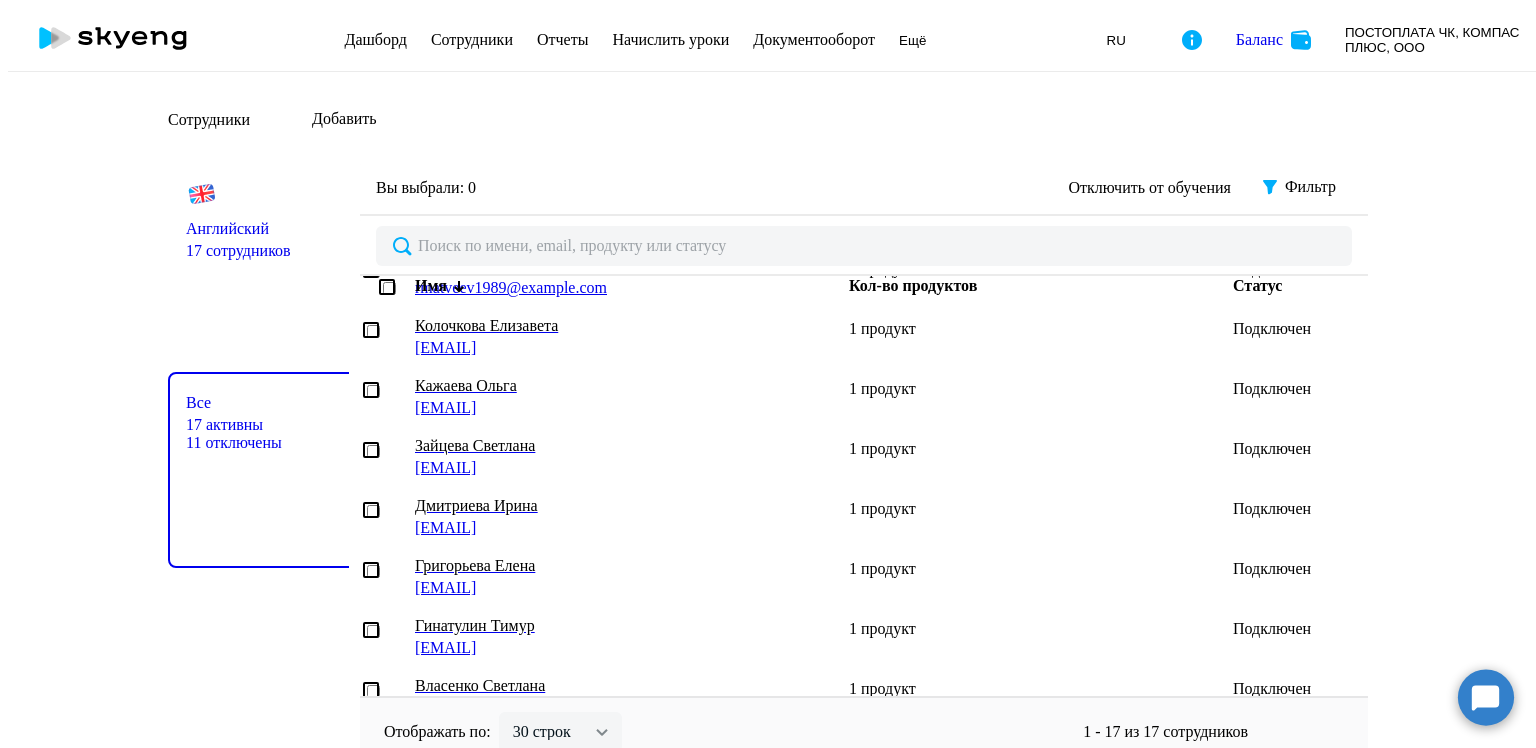 click on "Кажаева Ольга" at bounding box center (608, 386) 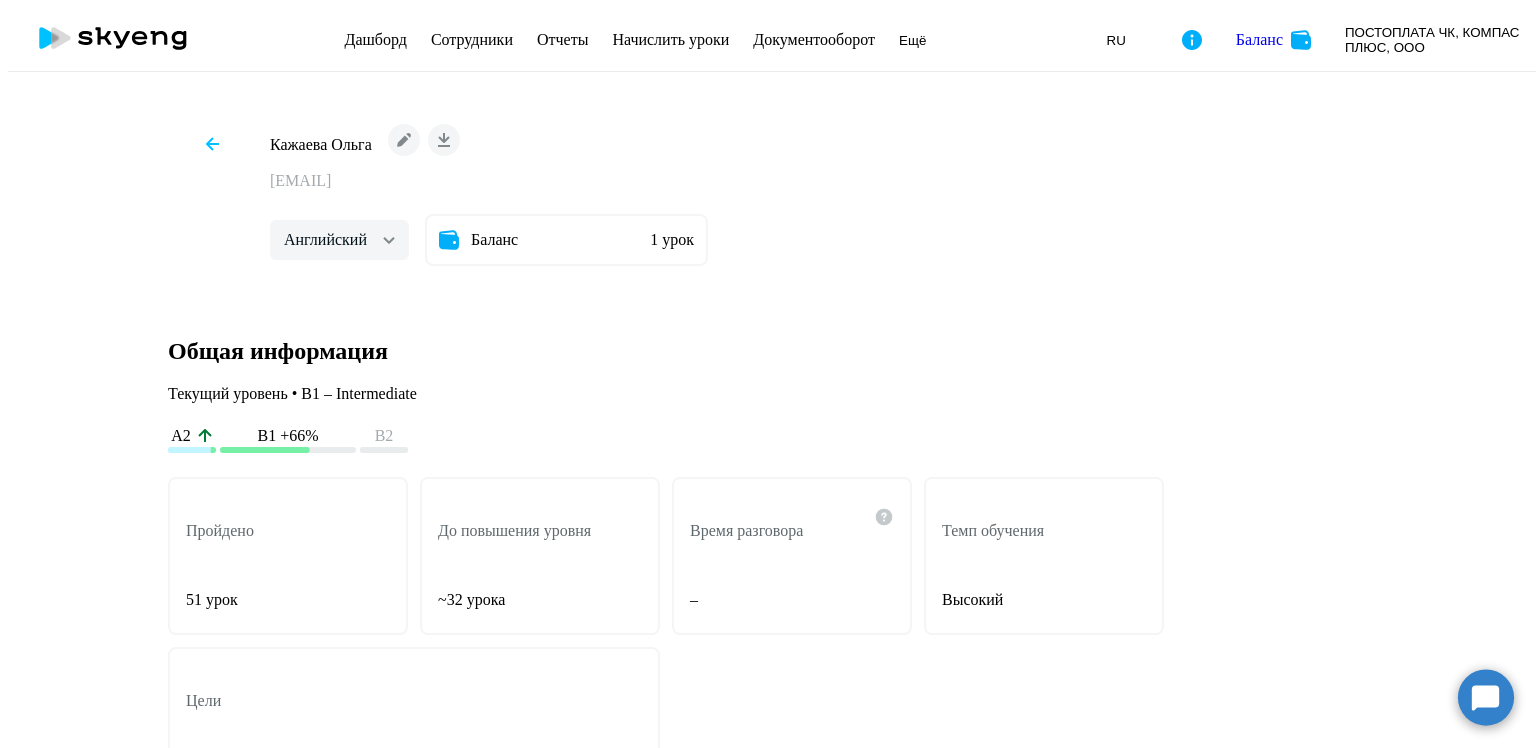 click at bounding box center [212, 144] 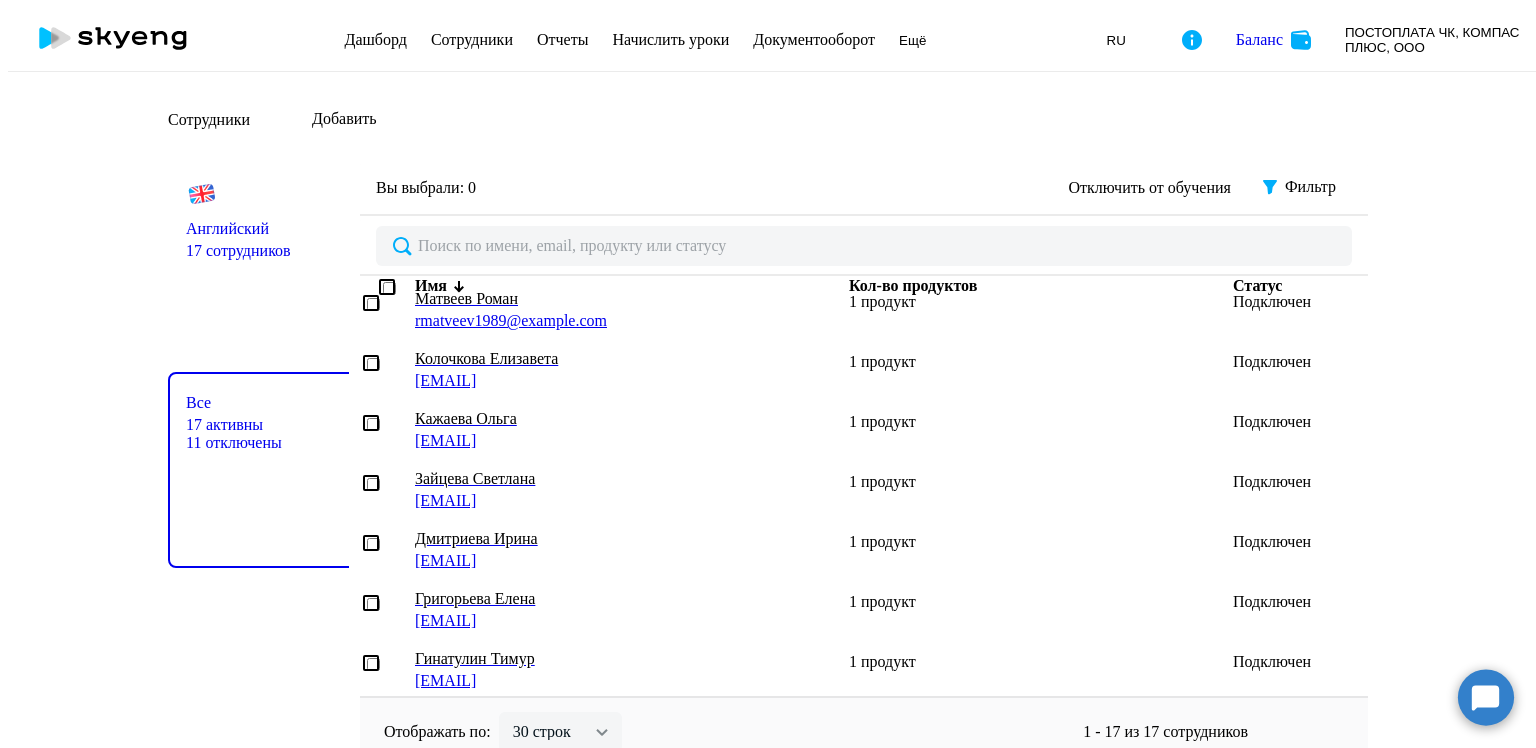 scroll, scrollTop: 600, scrollLeft: 0, axis: vertical 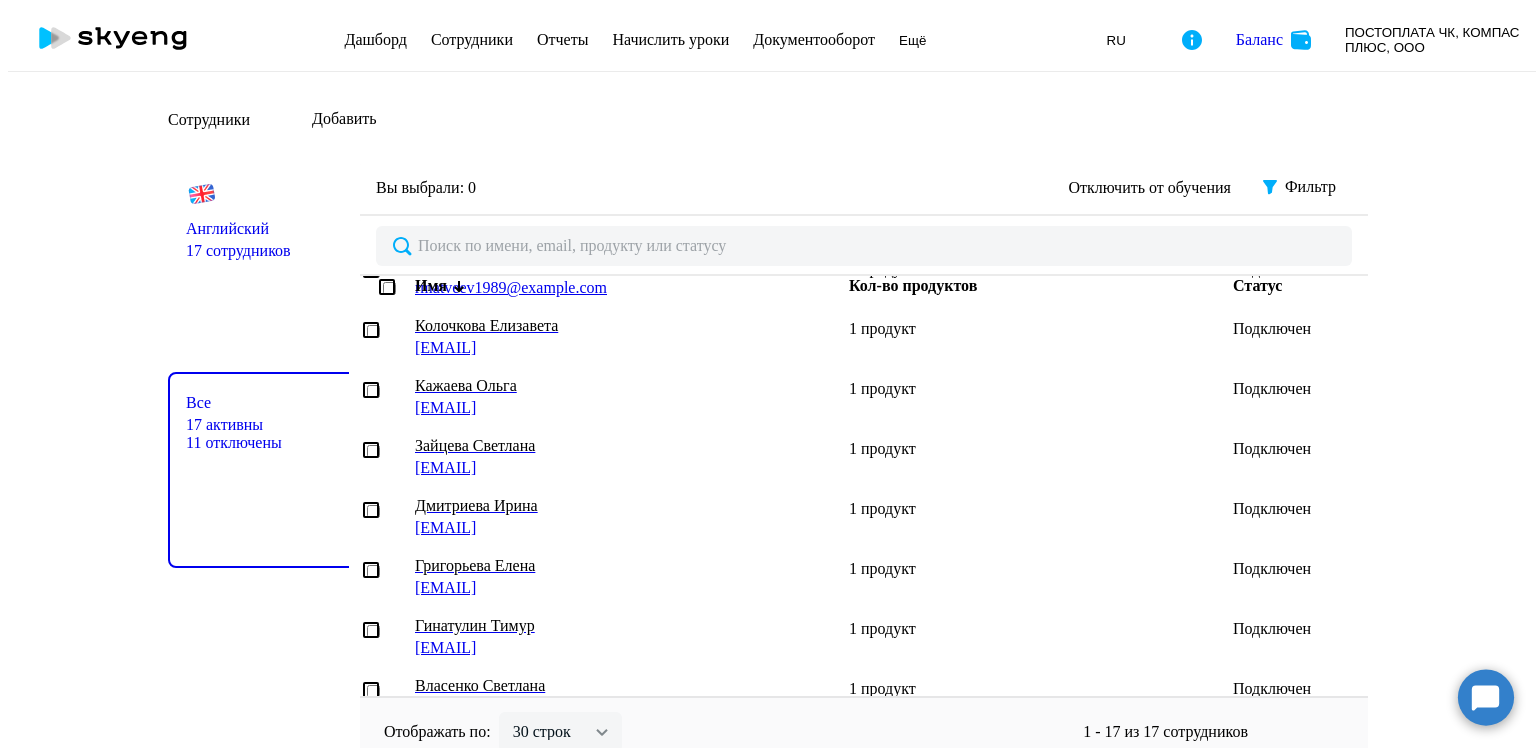 click on "Зайцева Светлана" at bounding box center [608, 446] 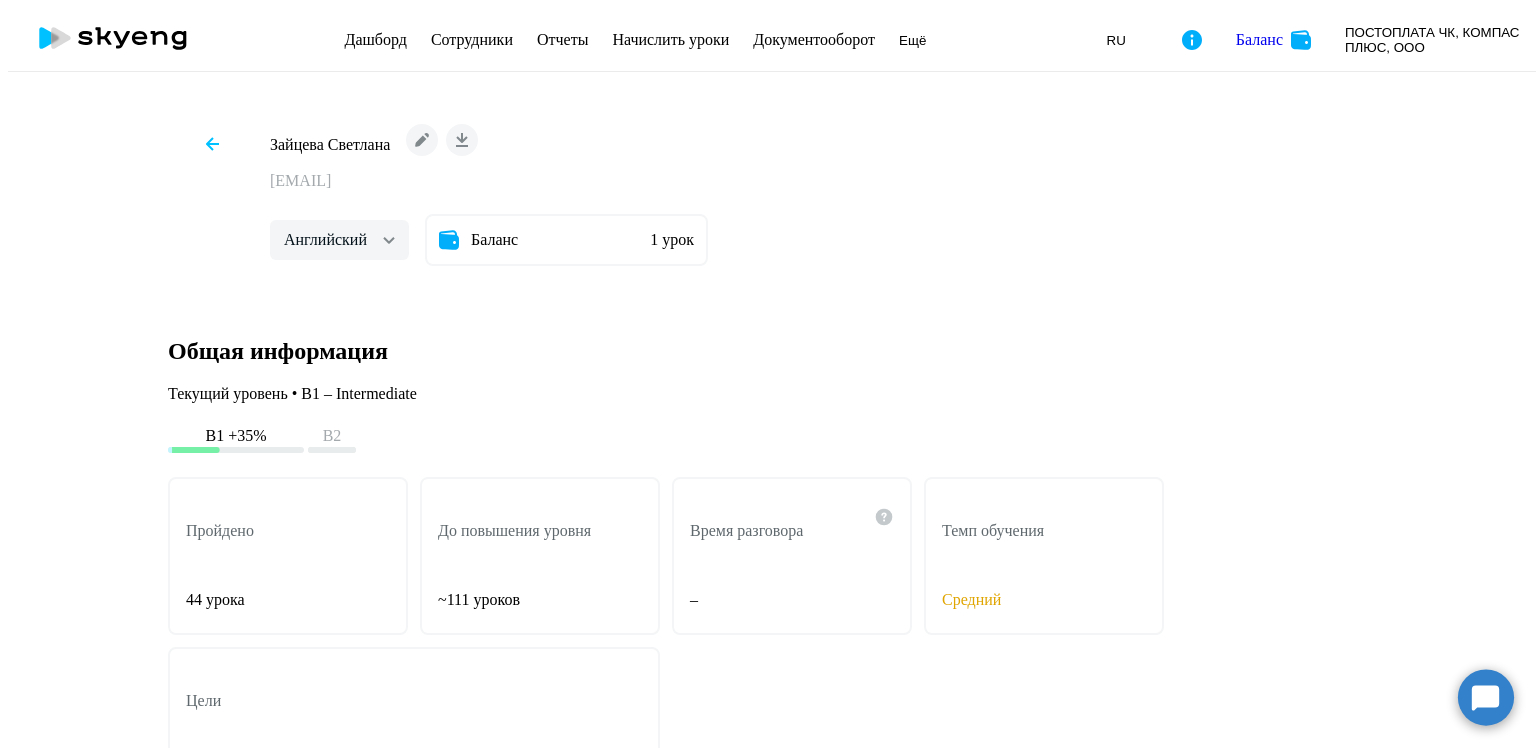click at bounding box center (212, 144) 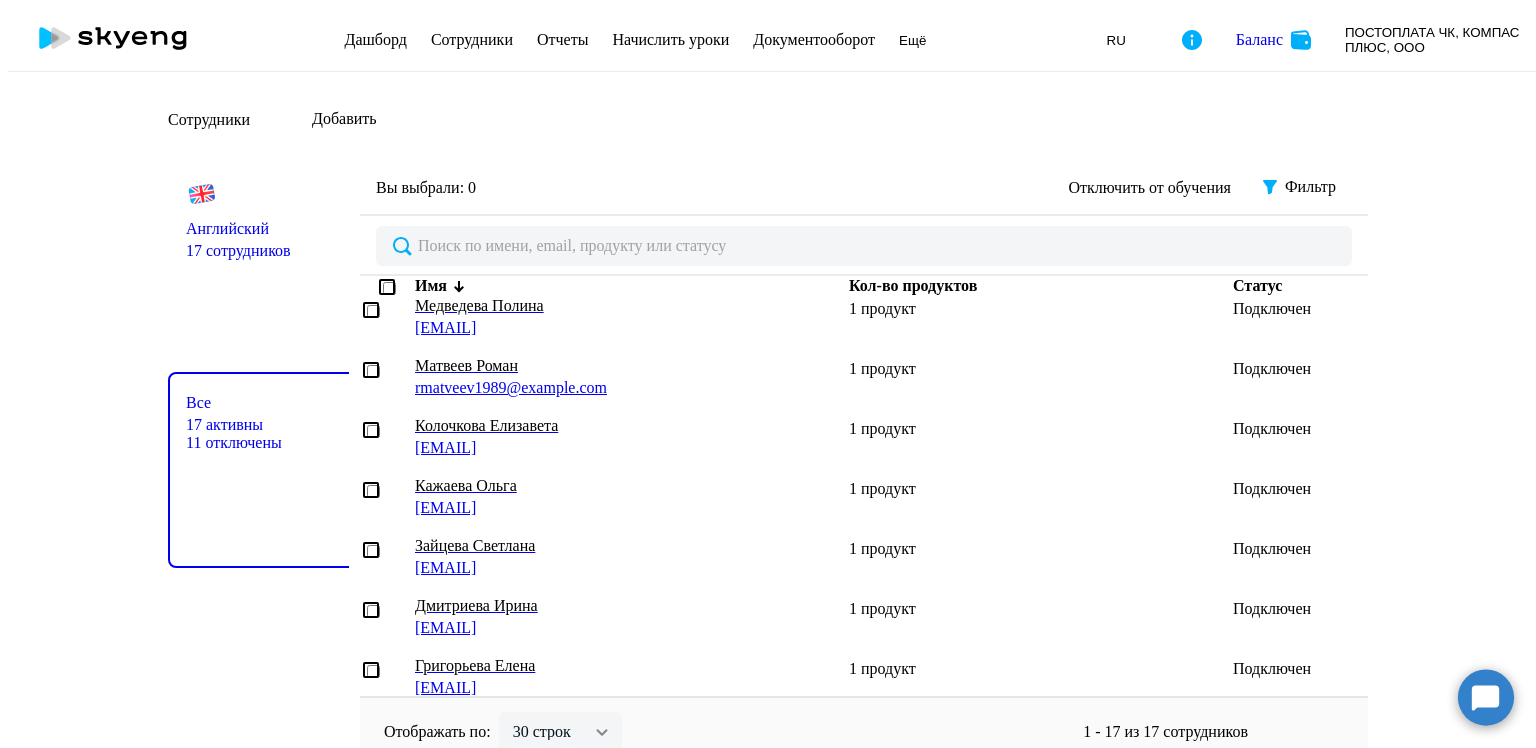 scroll, scrollTop: 600, scrollLeft: 0, axis: vertical 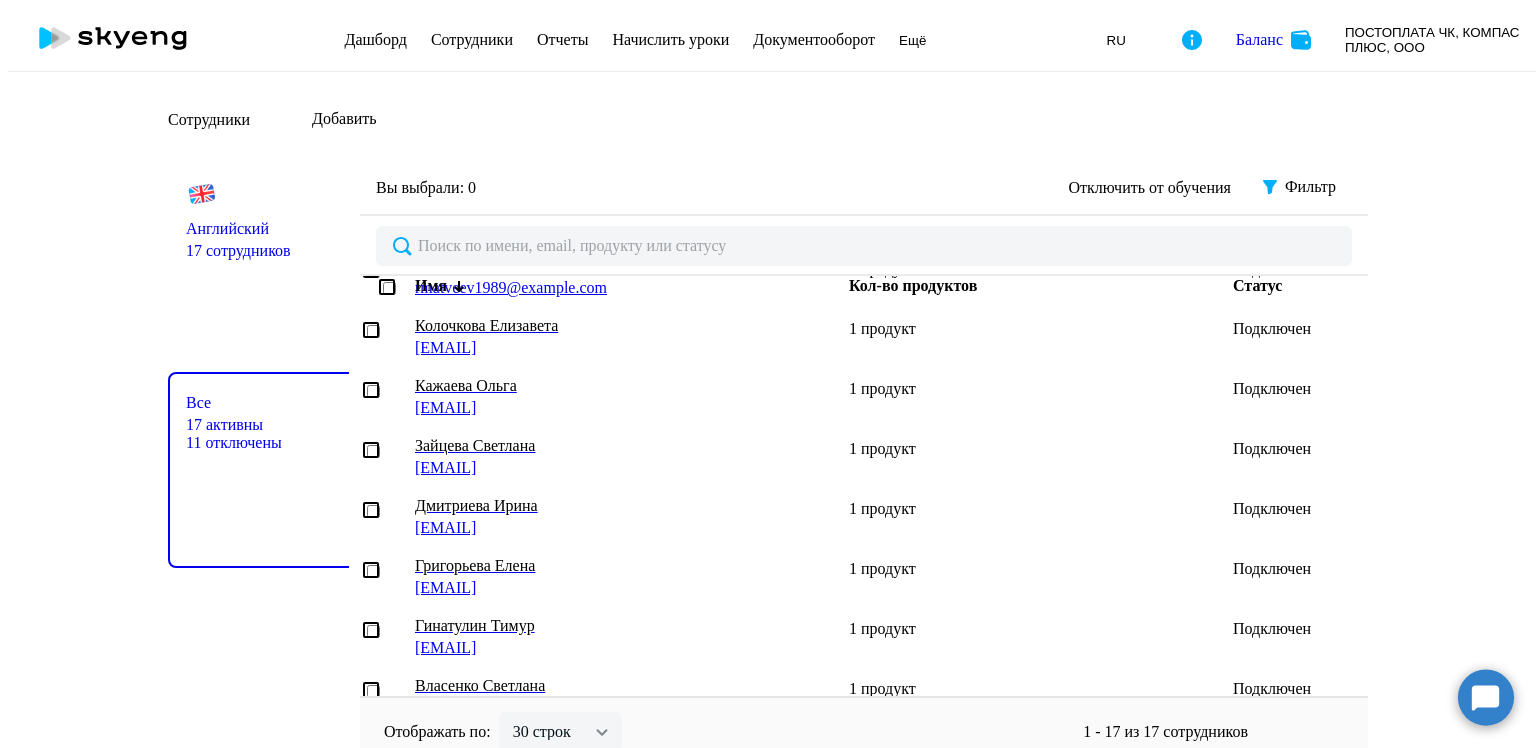 click on "Дмитриева Ирина" at bounding box center (608, 506) 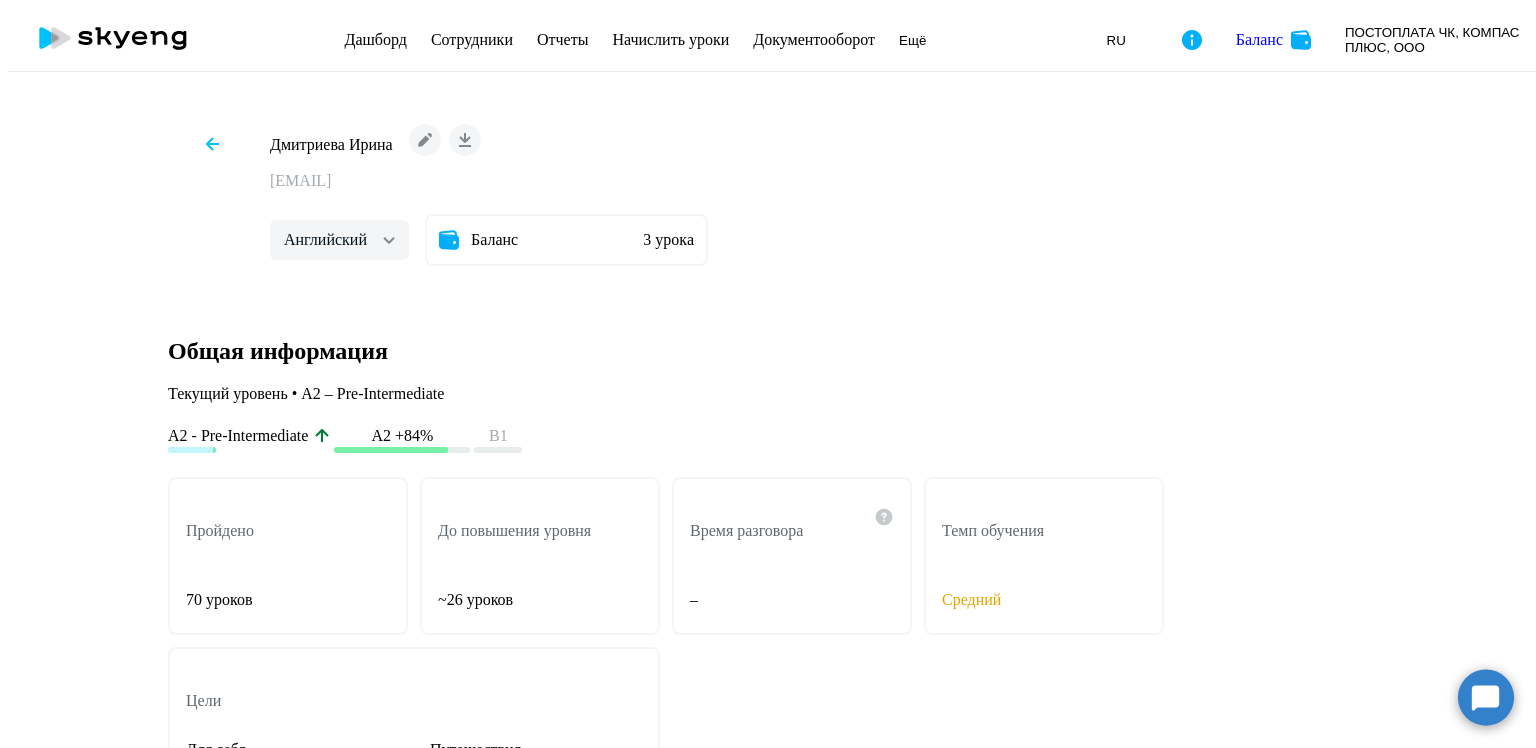 click at bounding box center [212, 144] 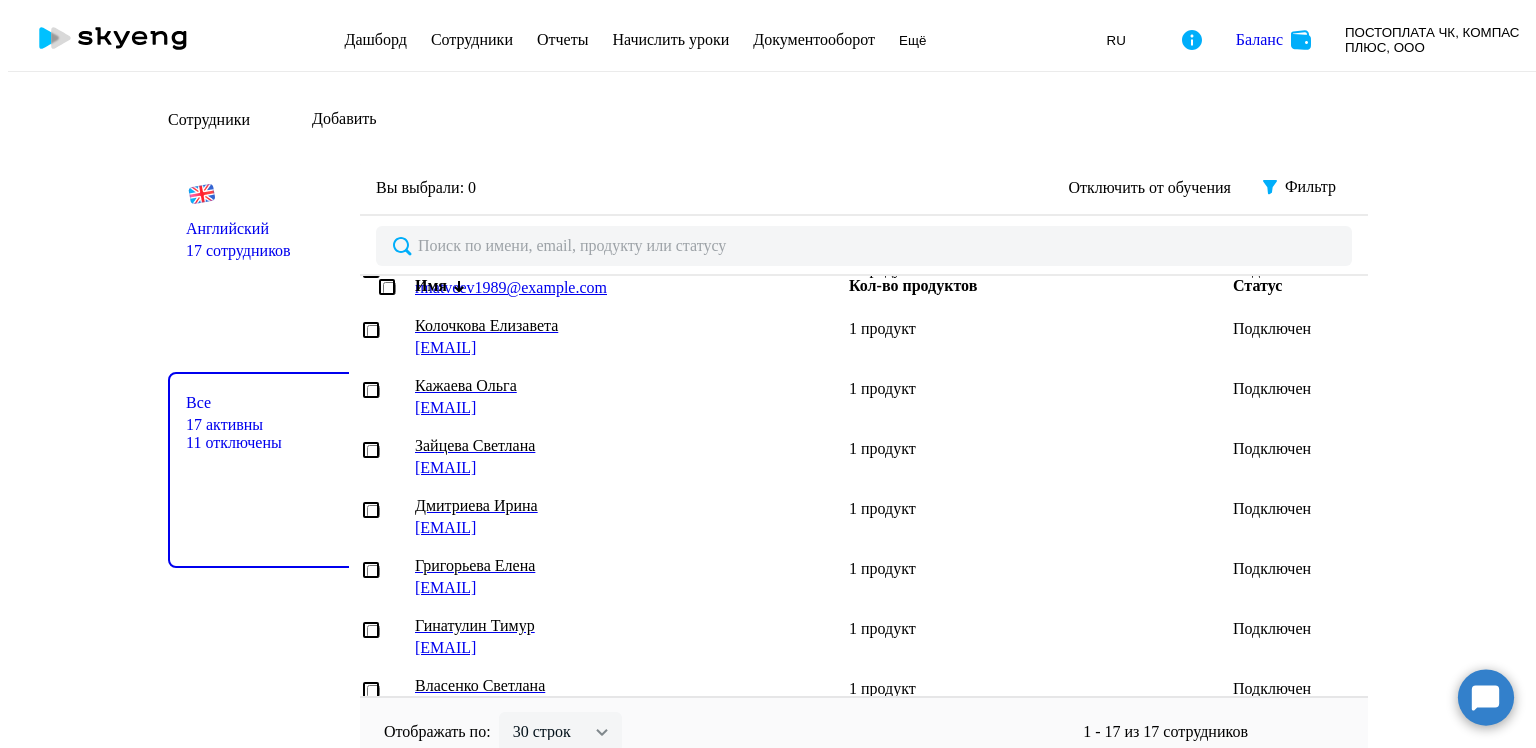 scroll, scrollTop: 688, scrollLeft: 0, axis: vertical 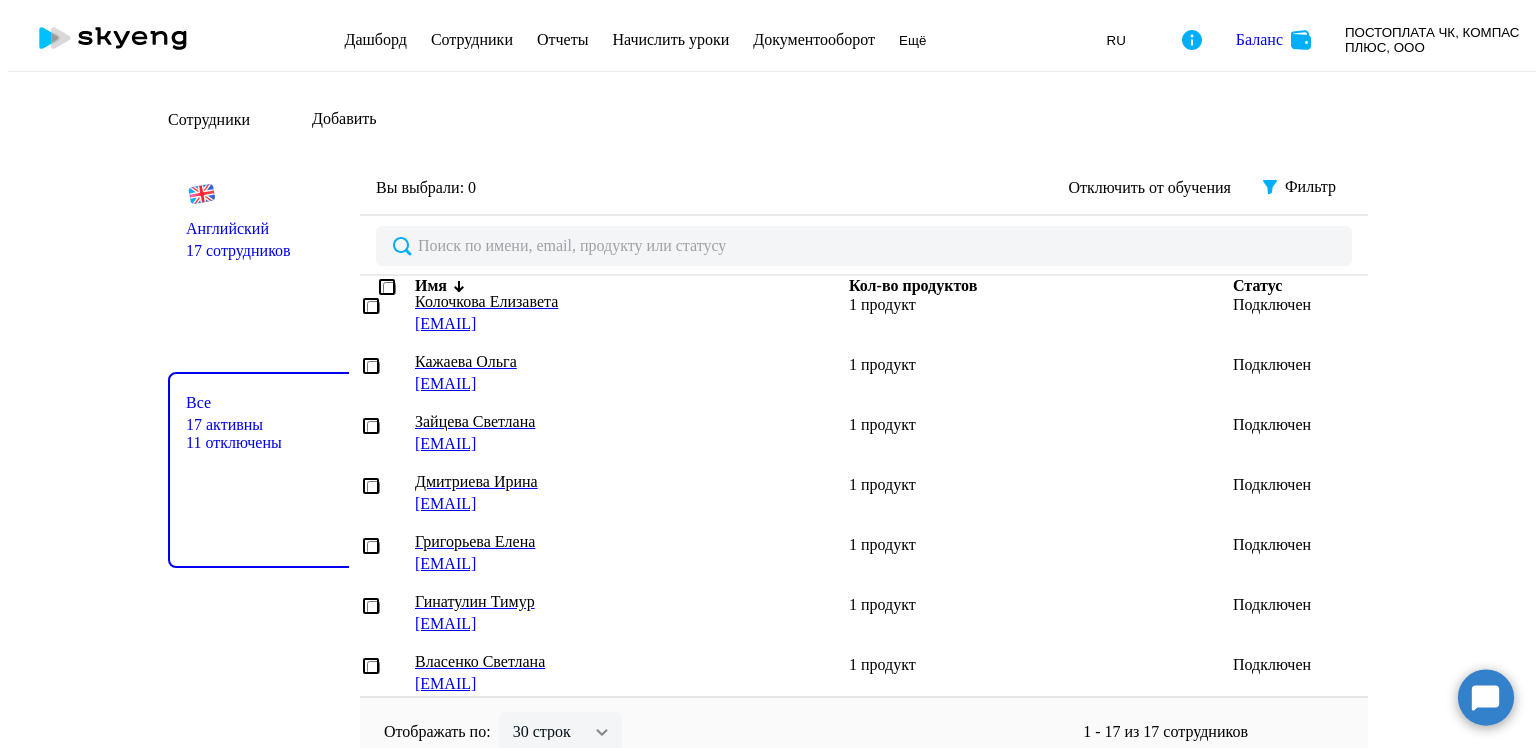click on "Григорьева Елена" at bounding box center (608, 542) 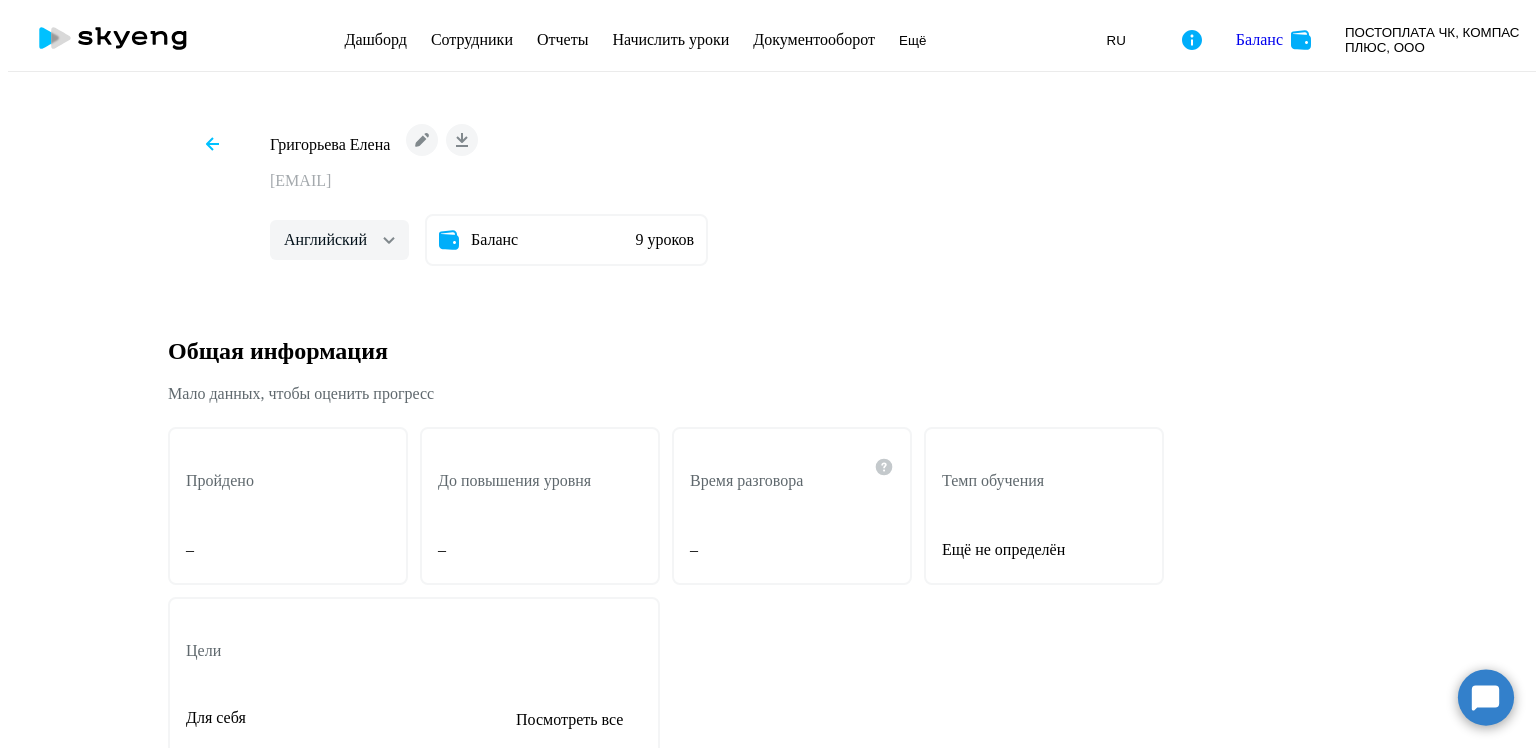 click at bounding box center [212, 144] 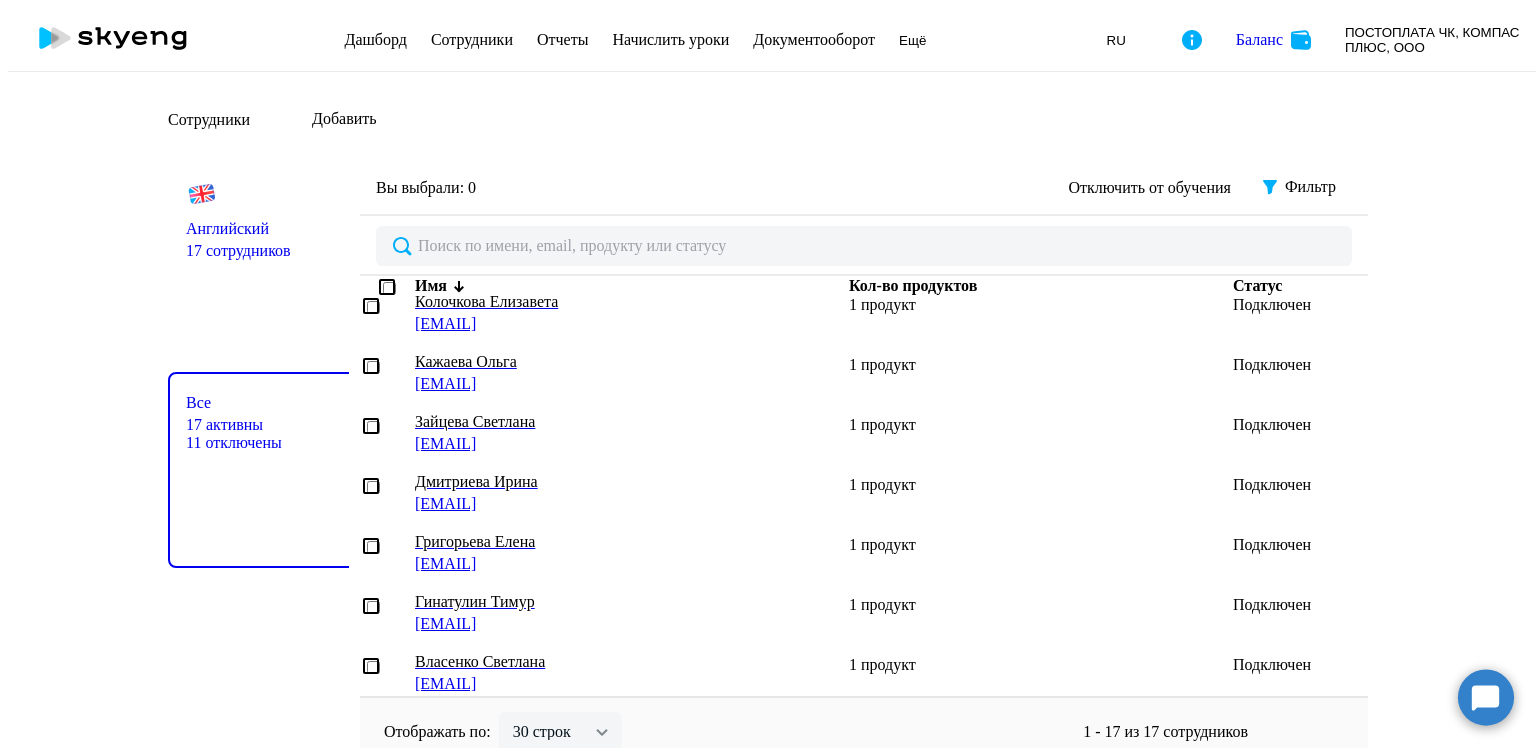 scroll, scrollTop: 688, scrollLeft: 0, axis: vertical 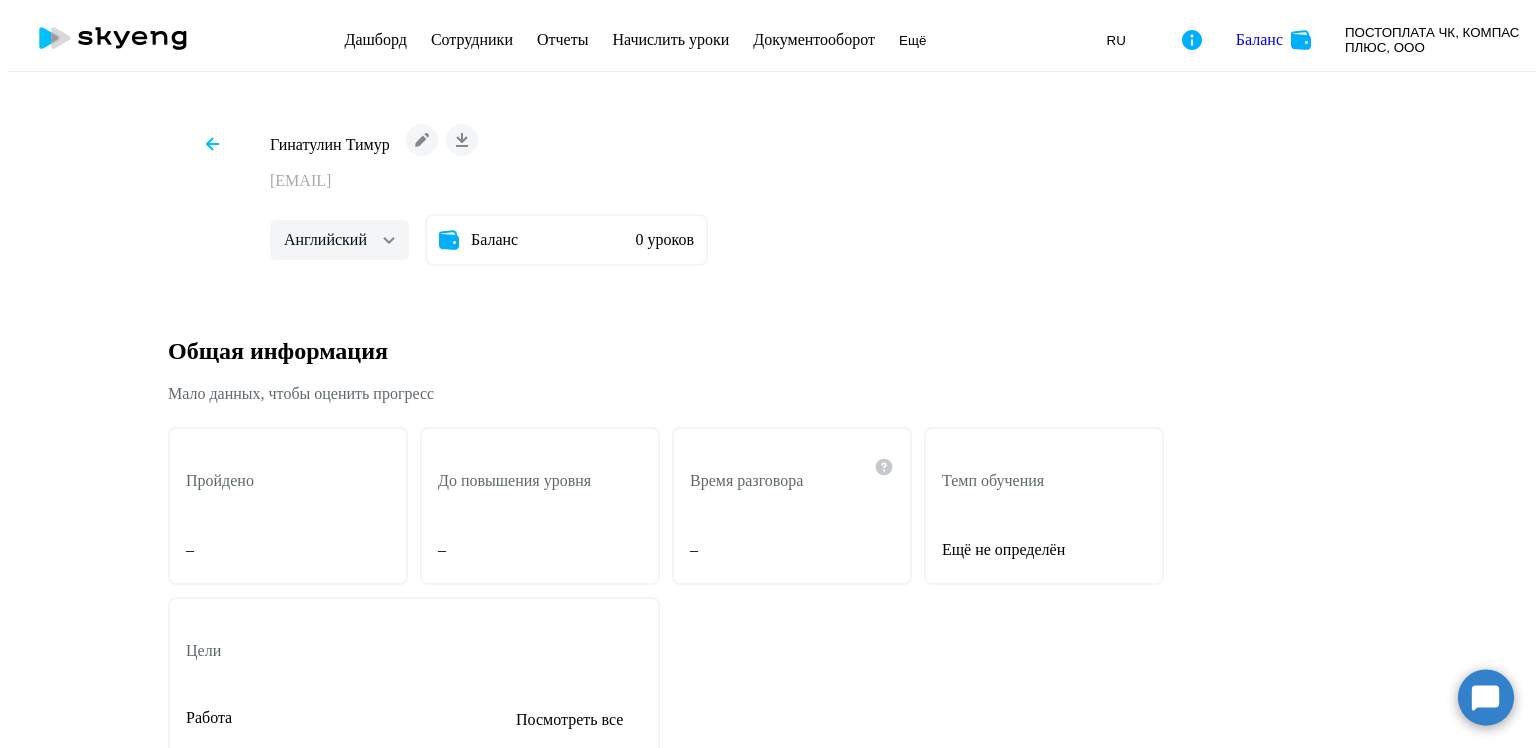 click at bounding box center (212, 143) 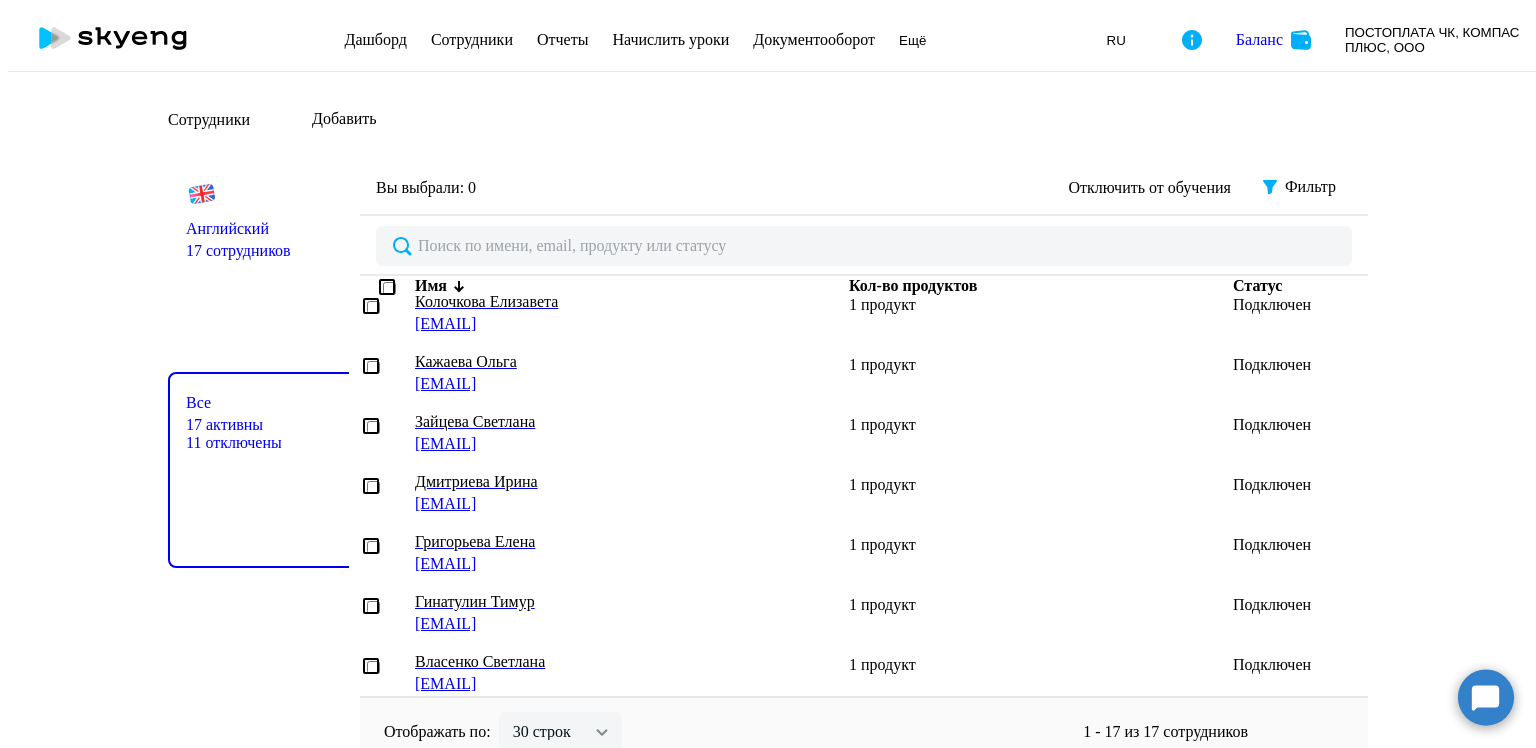 scroll, scrollTop: 688, scrollLeft: 0, axis: vertical 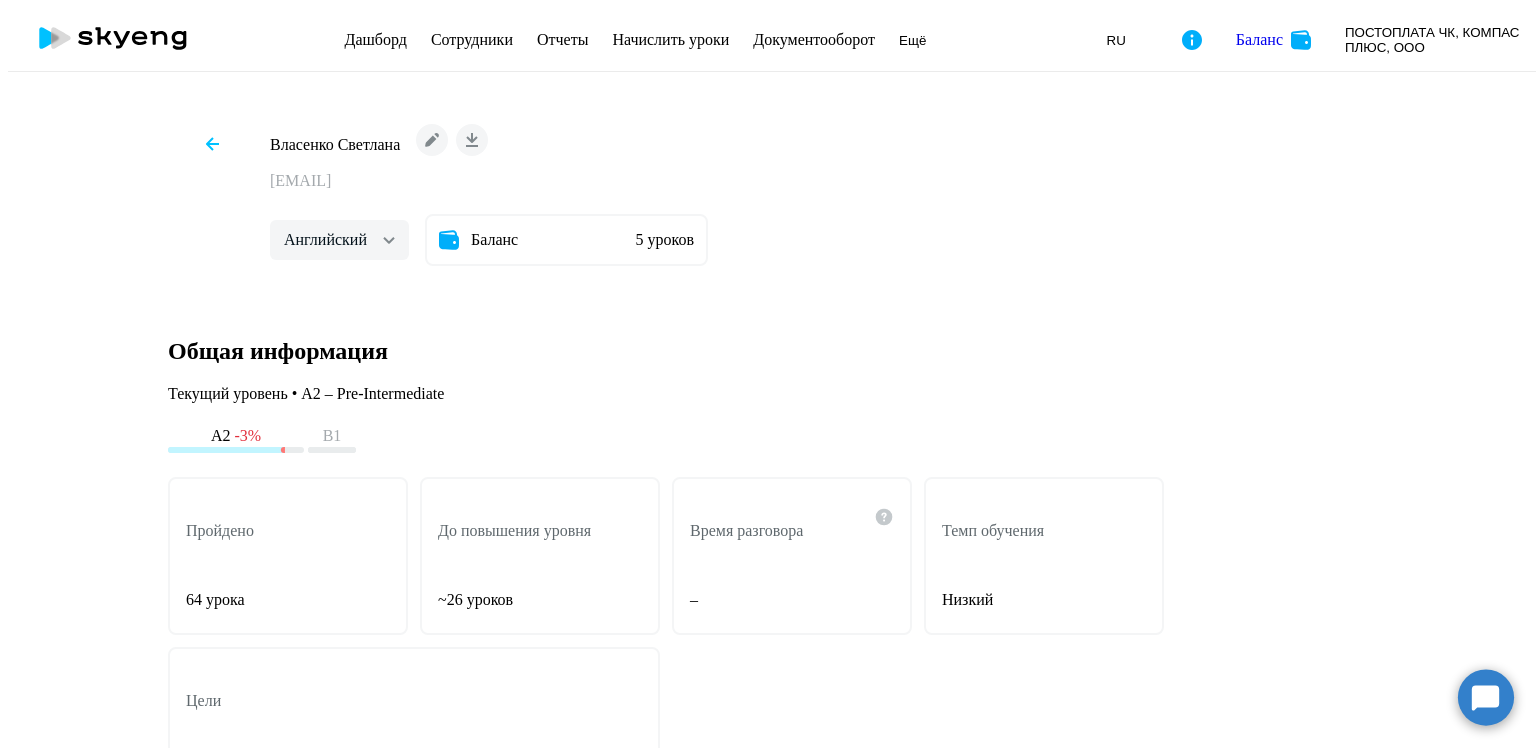 click at bounding box center (212, 144) 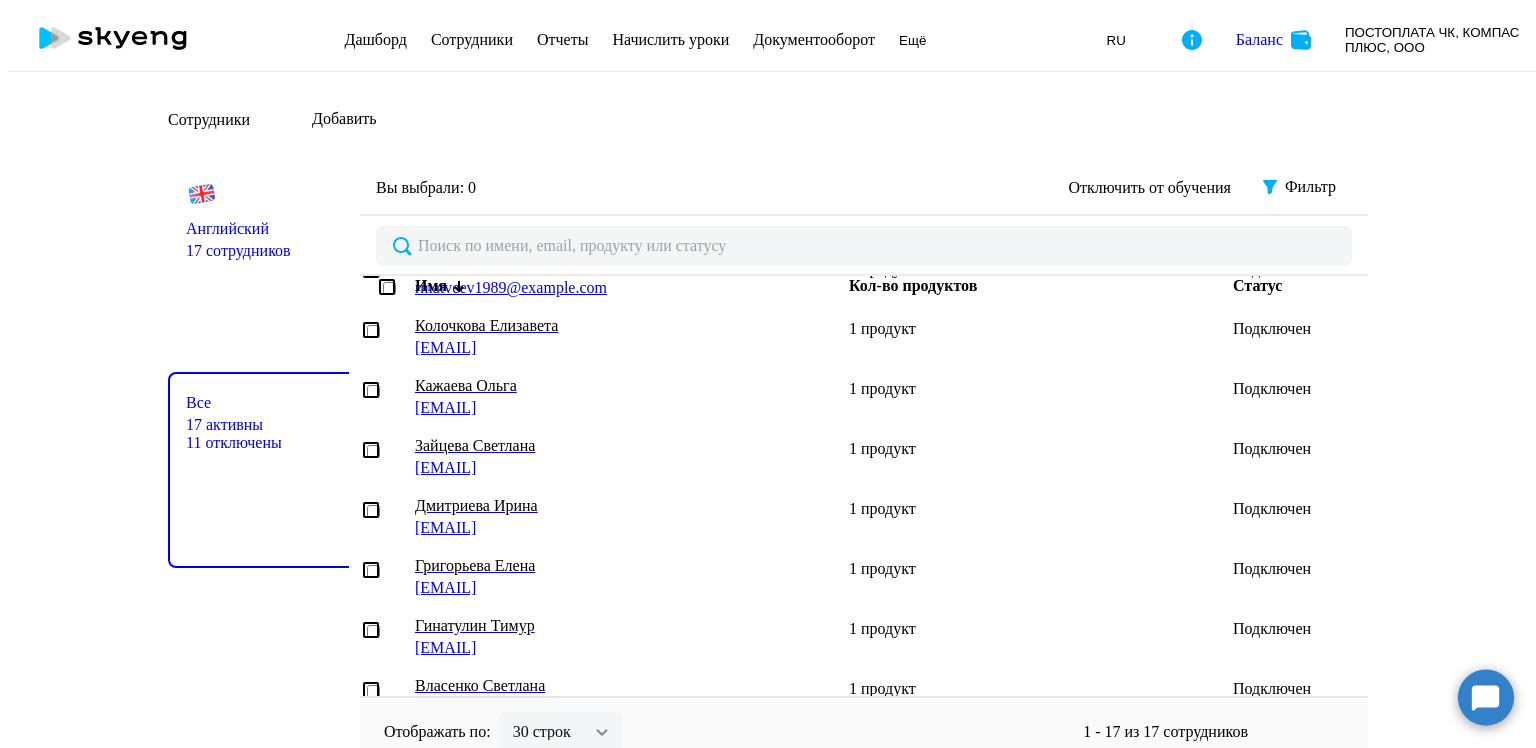 scroll, scrollTop: 688, scrollLeft: 0, axis: vertical 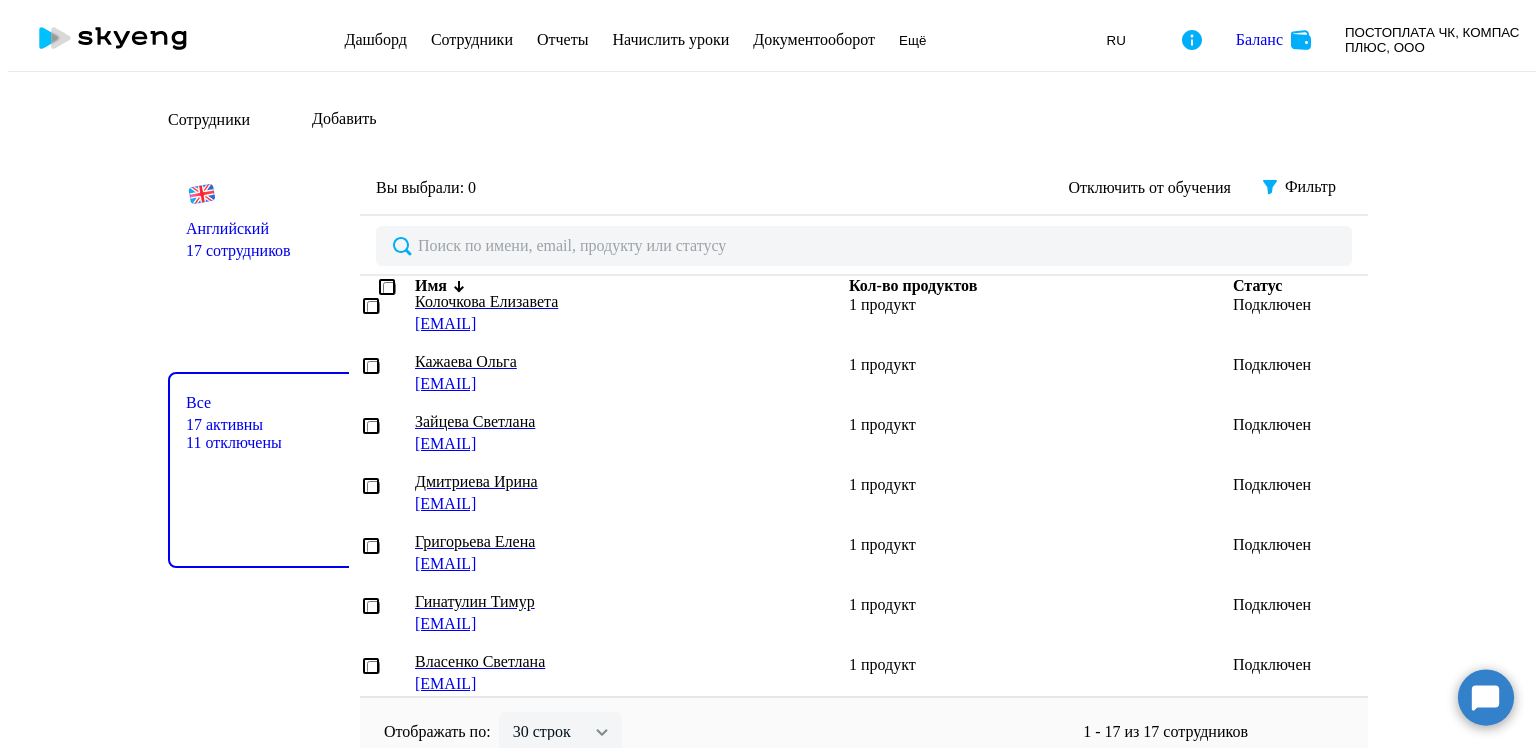 click on "Григорьева Елена" at bounding box center [608, 542] 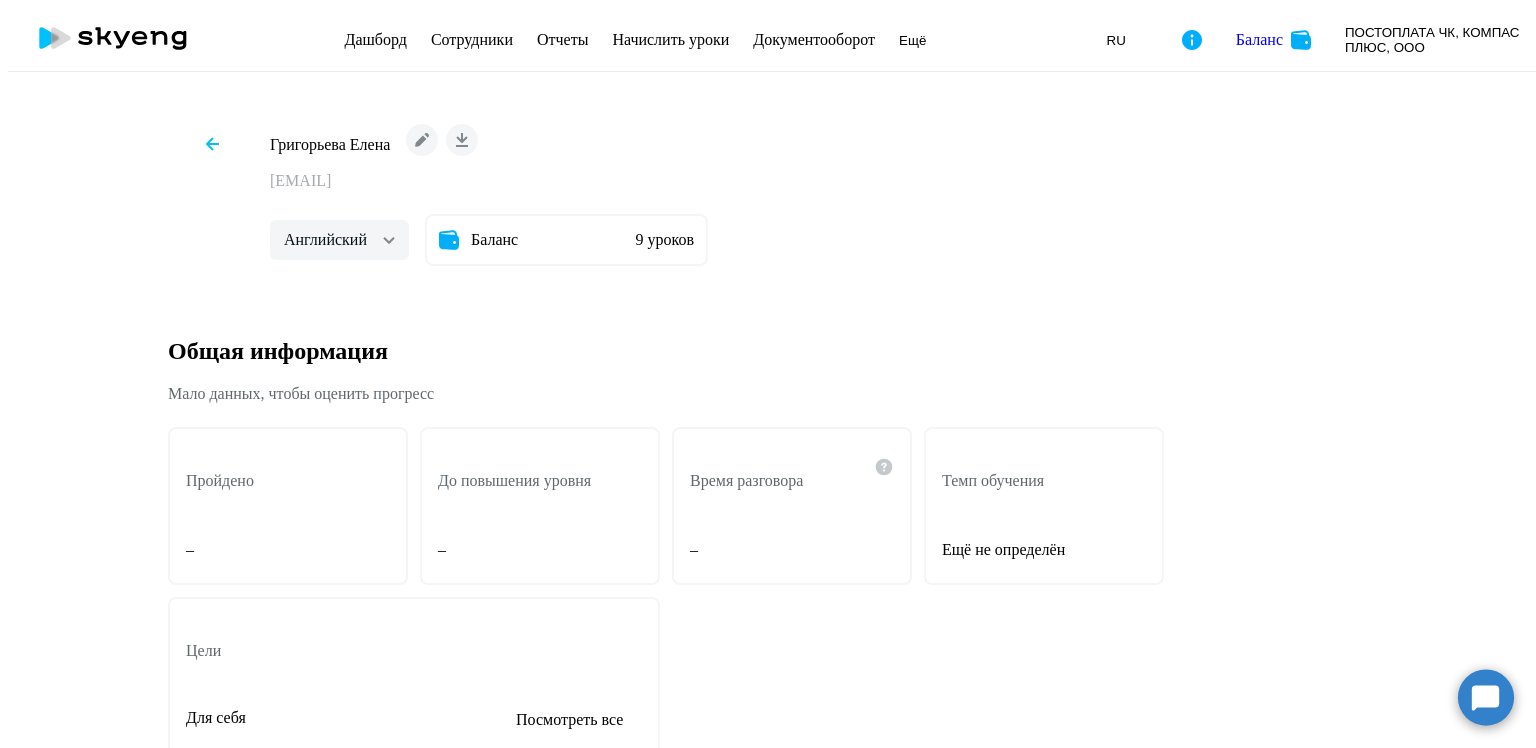 click at bounding box center (212, 144) 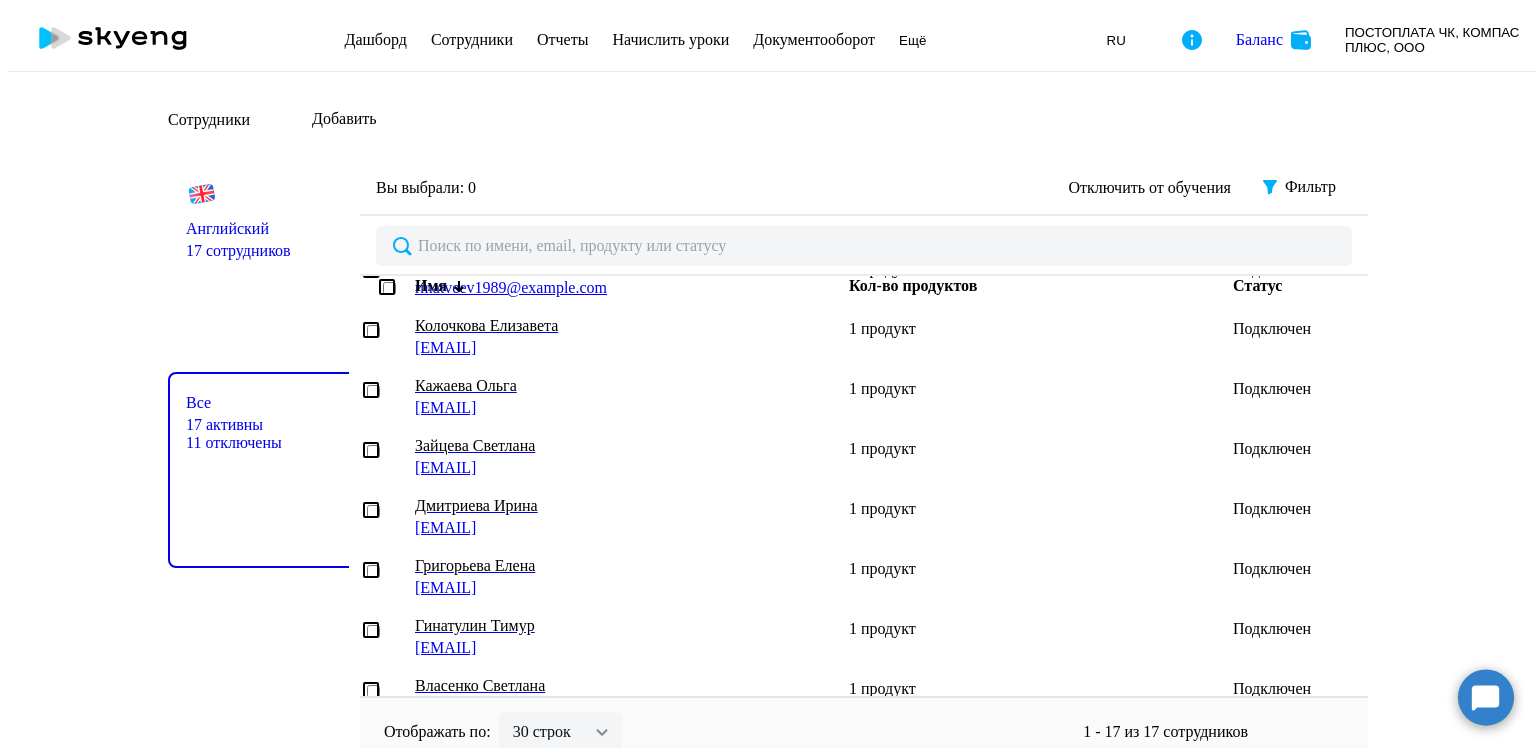 scroll, scrollTop: 688, scrollLeft: 0, axis: vertical 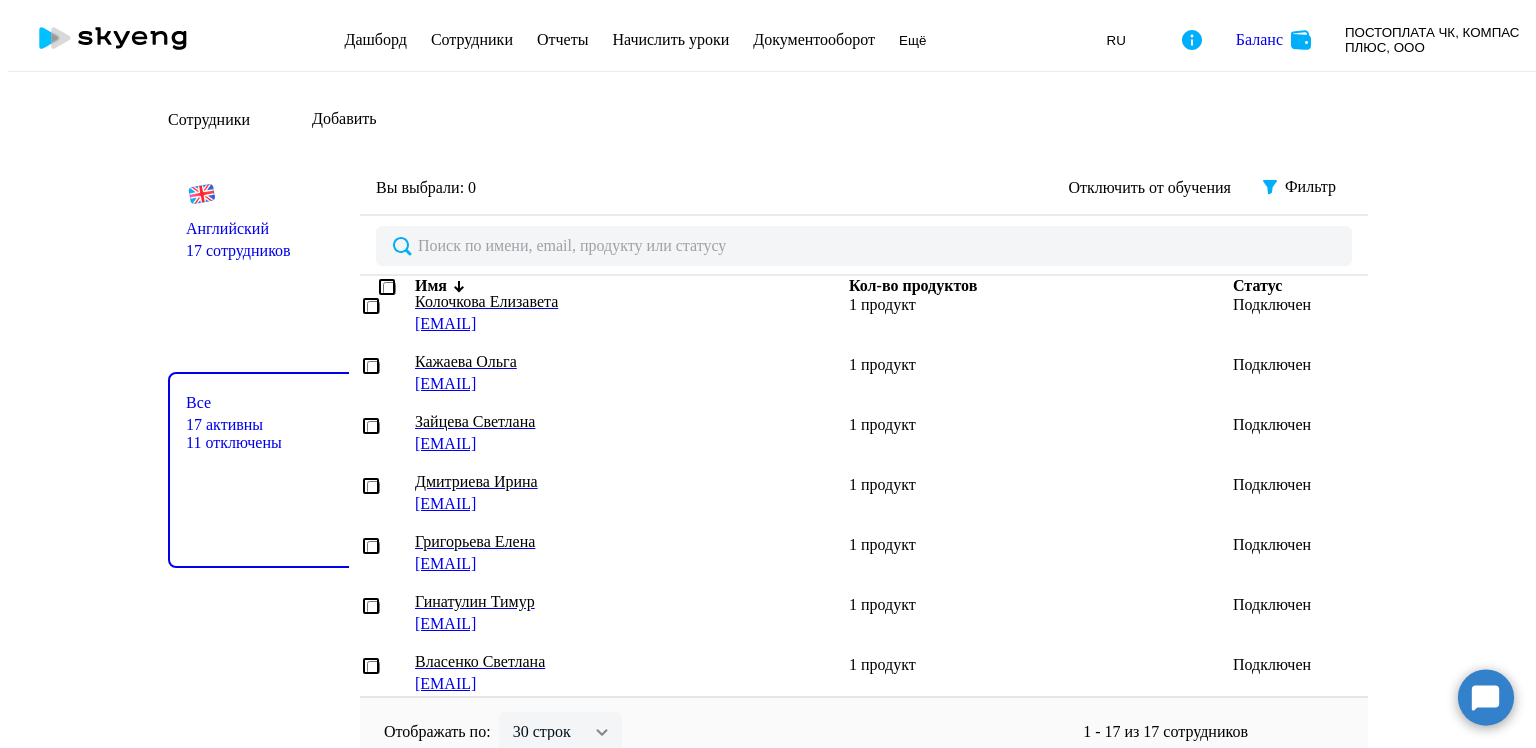 click on "Гинатулин Тимур" at bounding box center [608, 602] 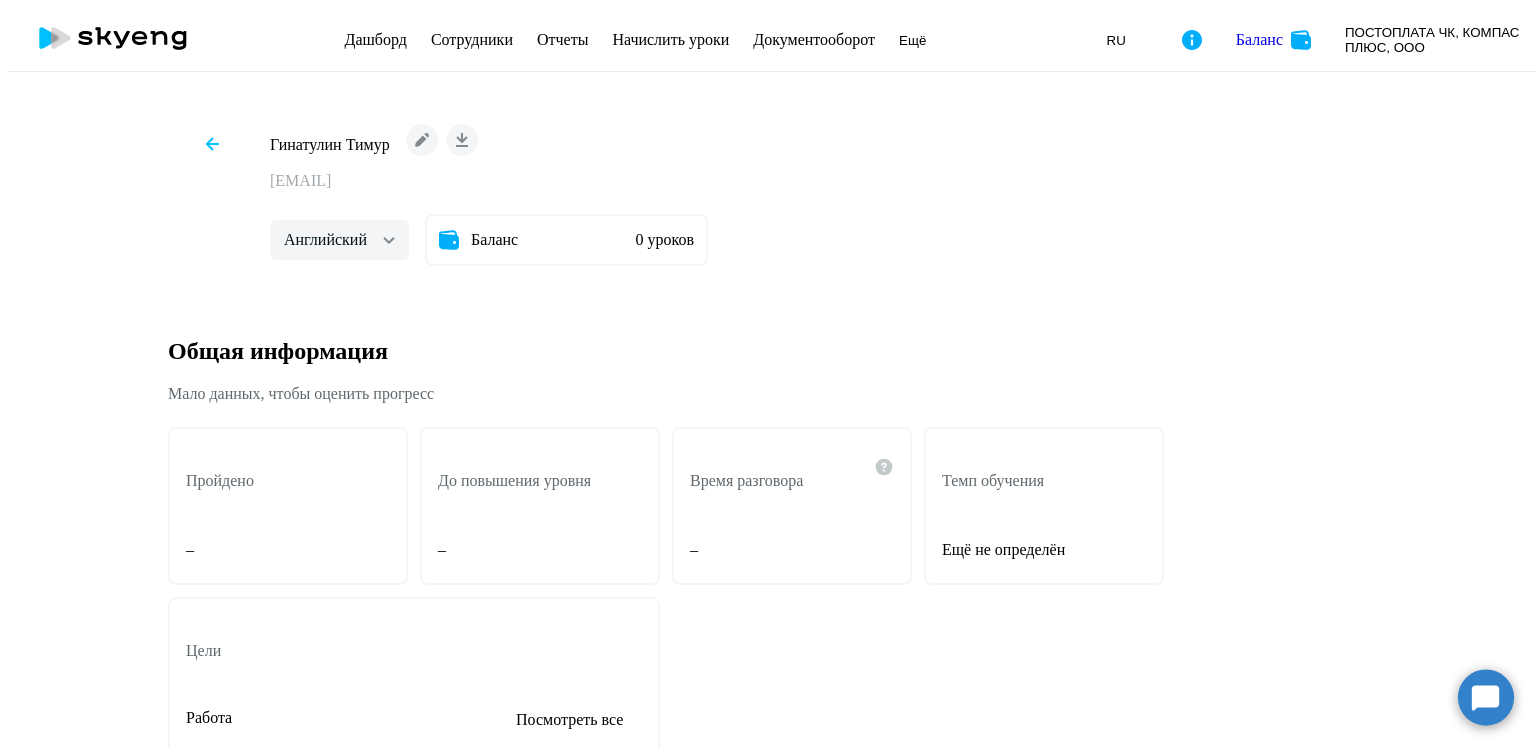 scroll, scrollTop: 0, scrollLeft: 0, axis: both 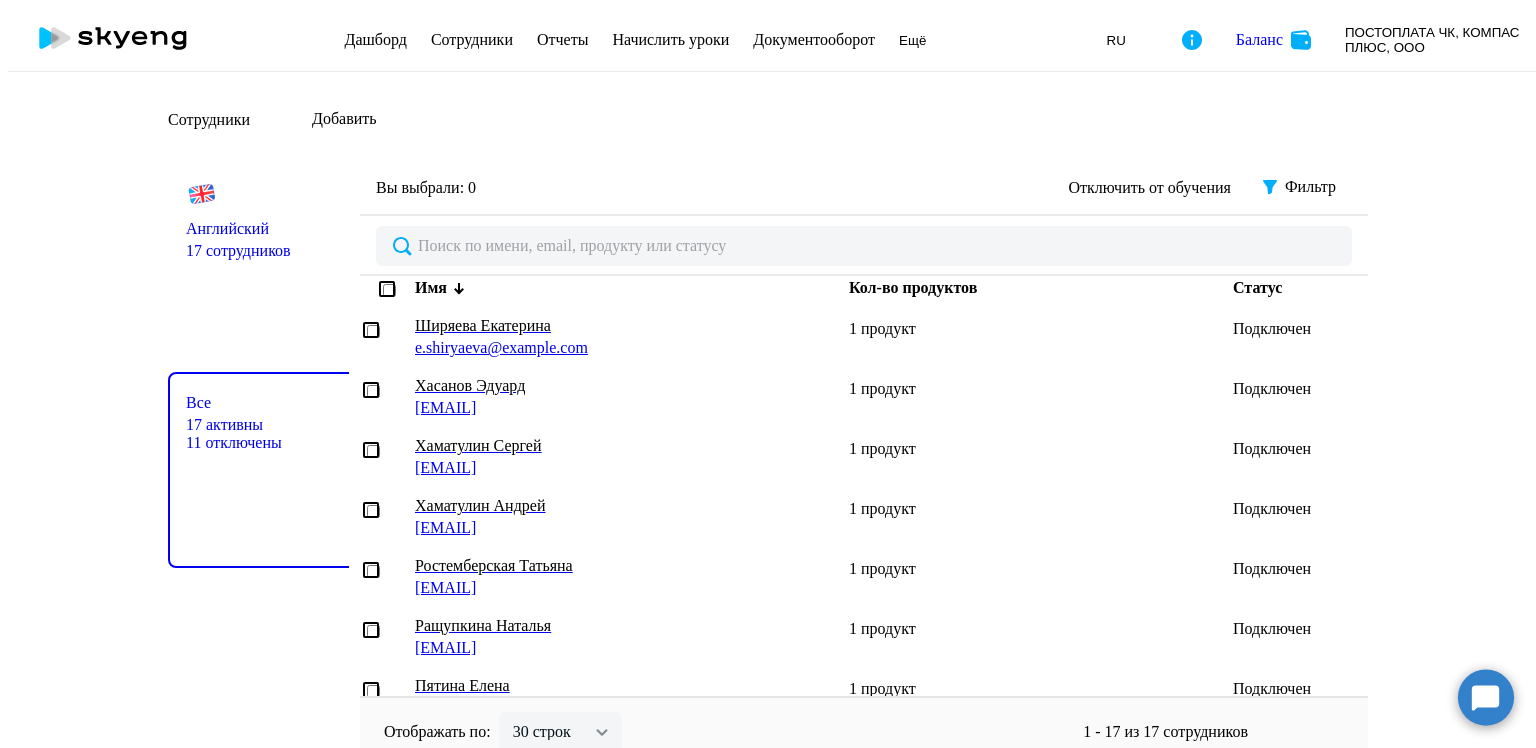 click on "Ширяева Екатерина" at bounding box center (608, 326) 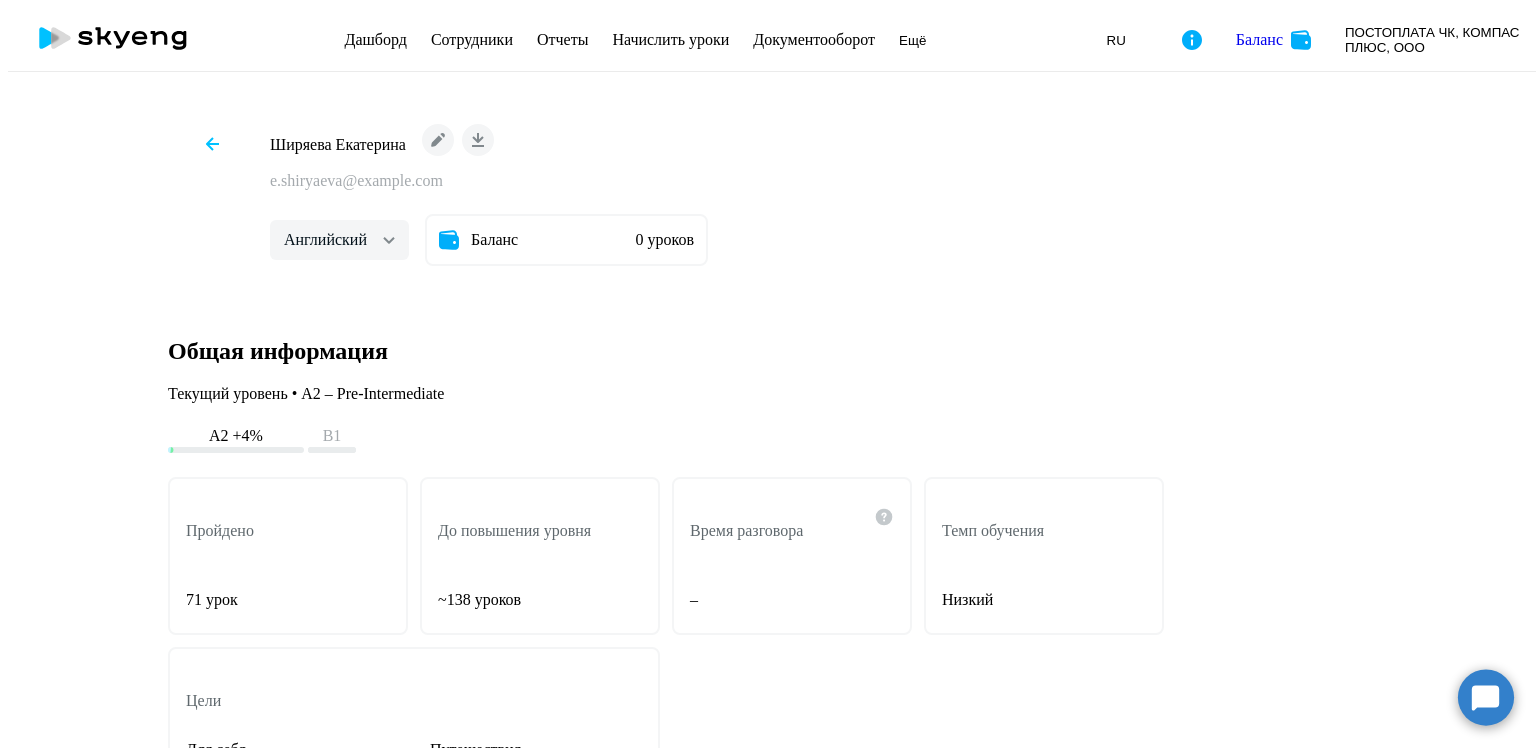 click at bounding box center [212, 144] 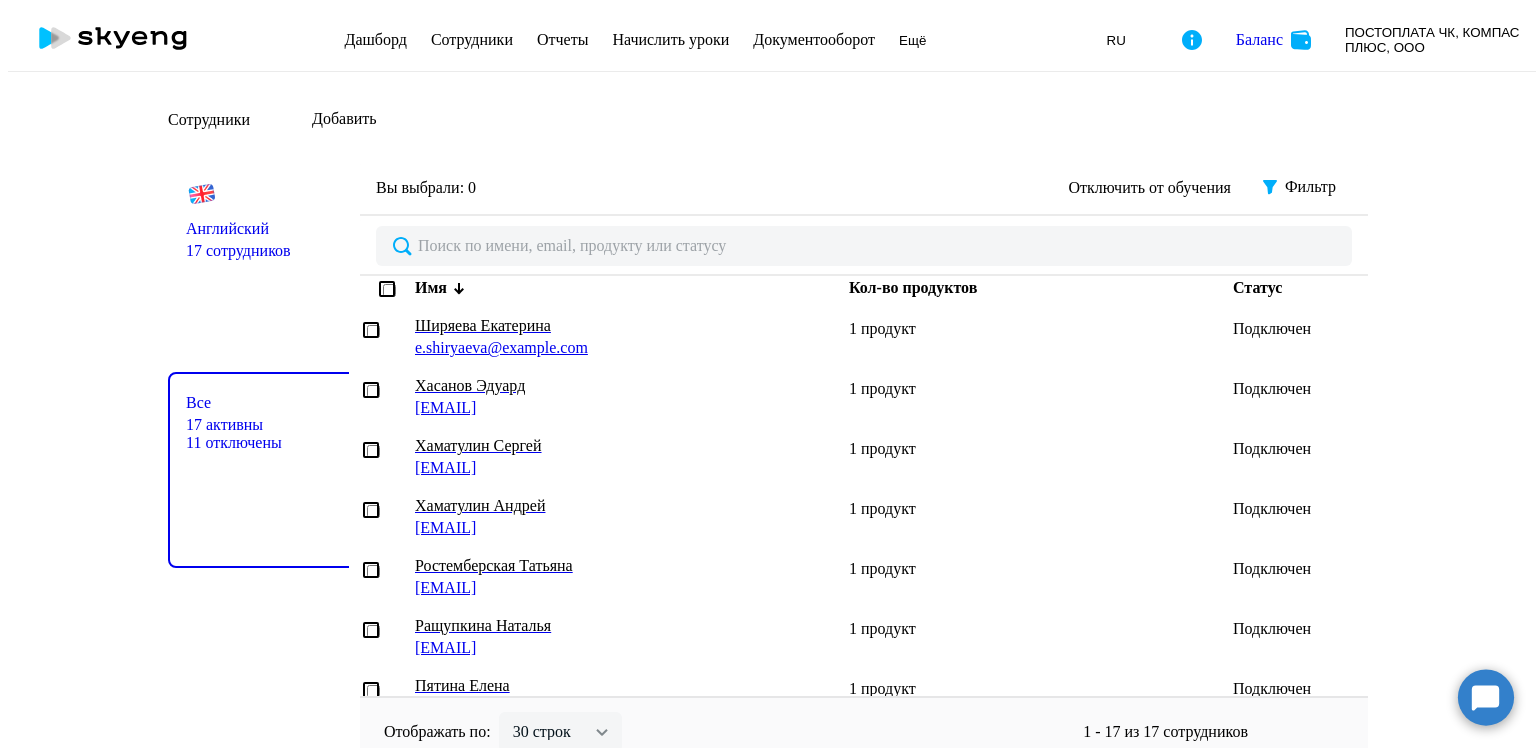 click on "Хасанов Эдуард e.khasanov@example.com" at bounding box center [630, 397] 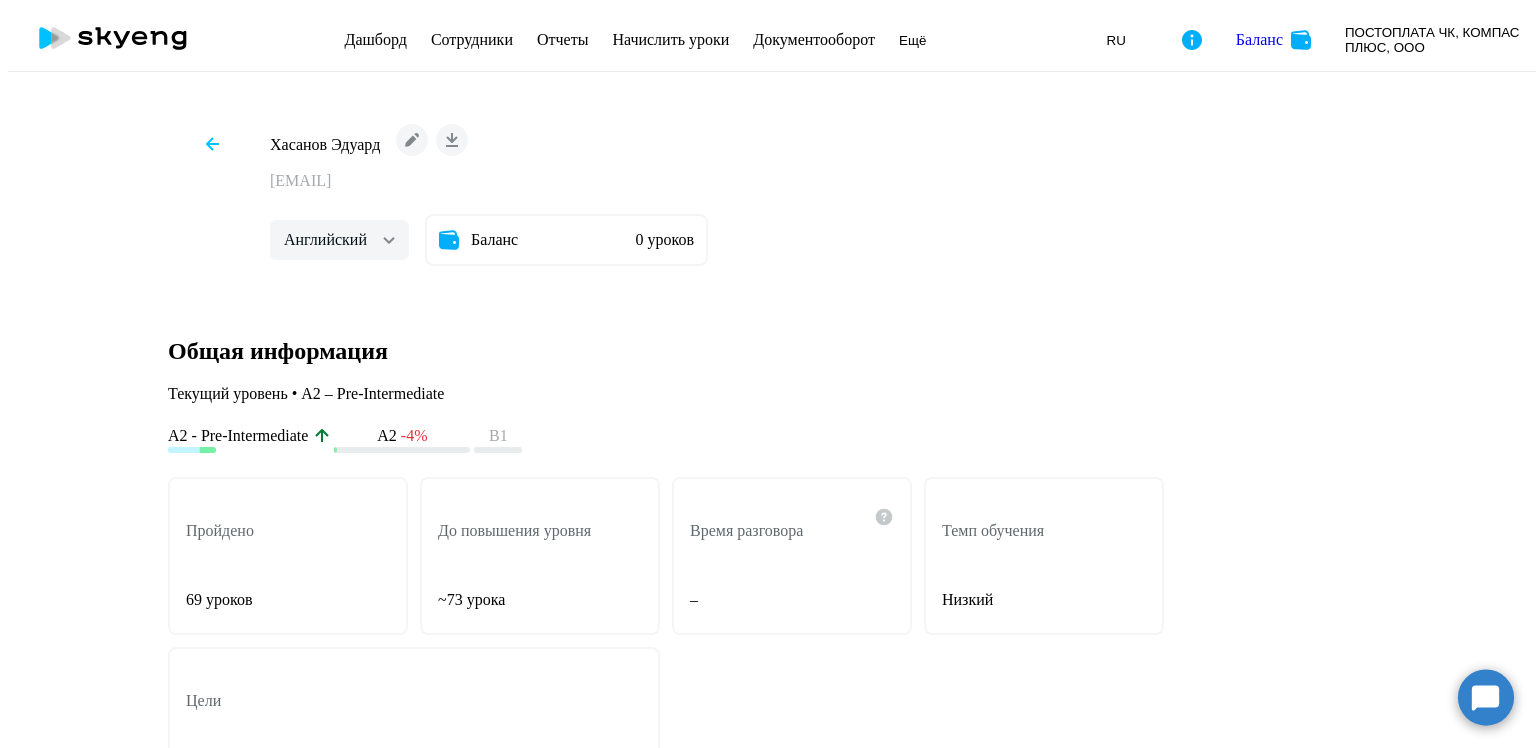 click at bounding box center (212, 144) 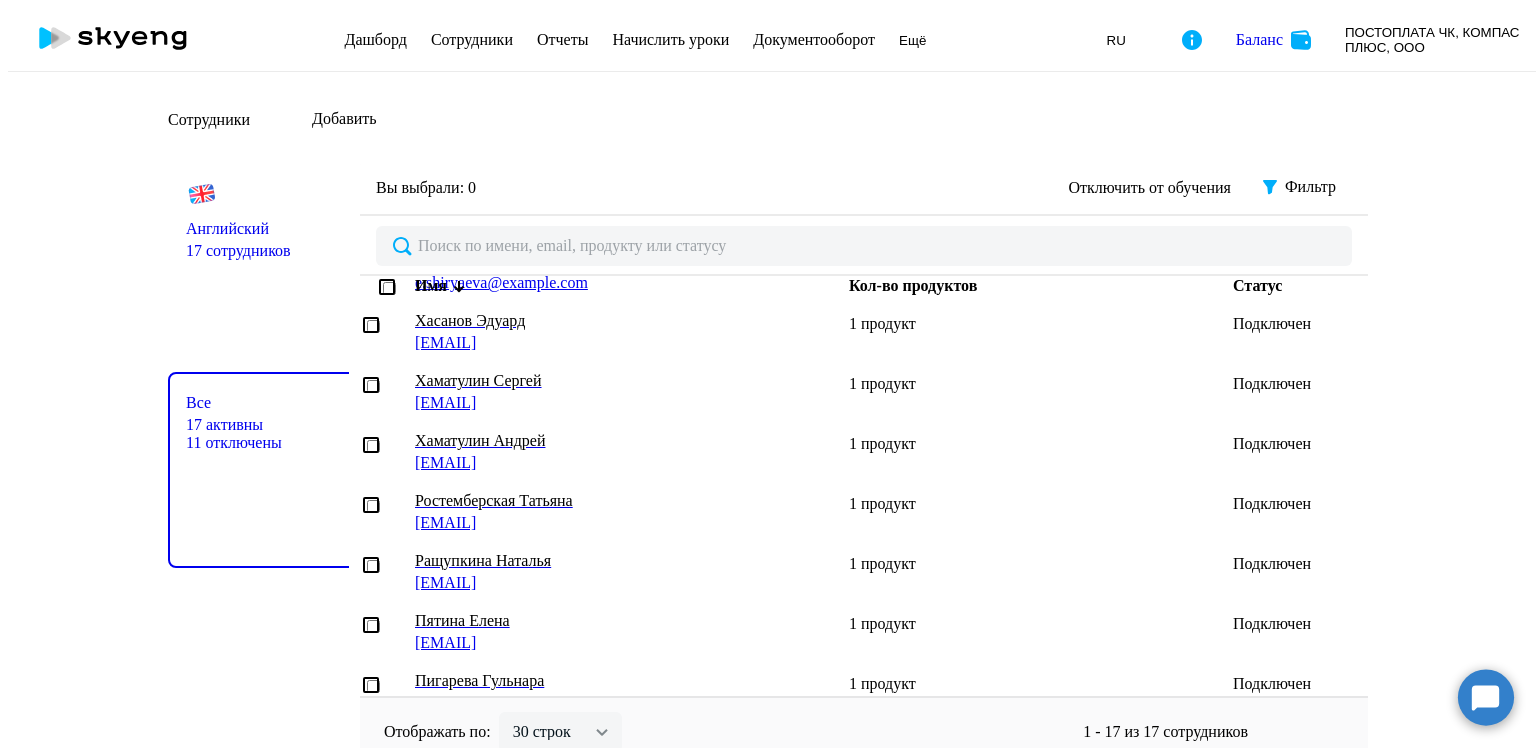 scroll, scrollTop: 100, scrollLeft: 0, axis: vertical 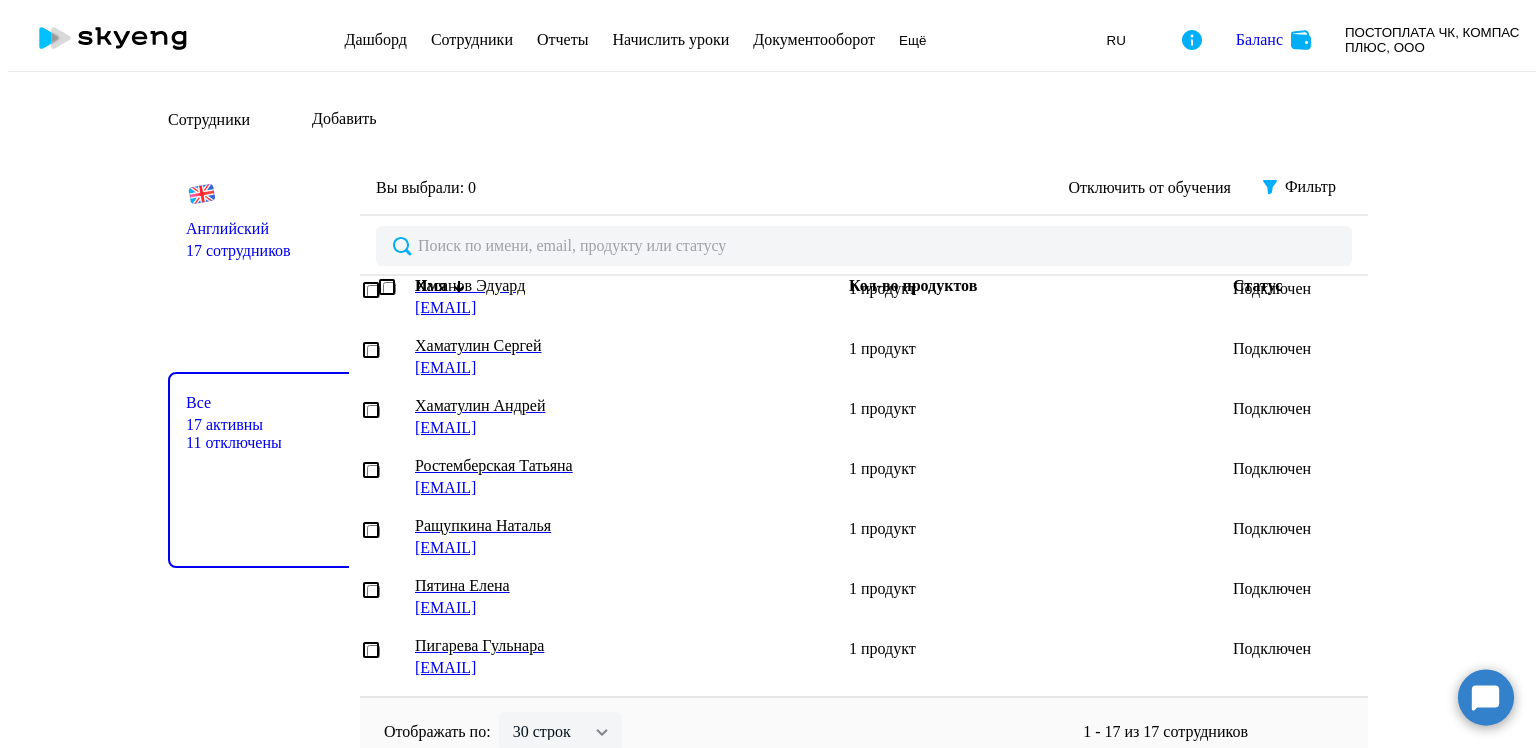 click on "Ростемберская Татьяна" at bounding box center (608, 466) 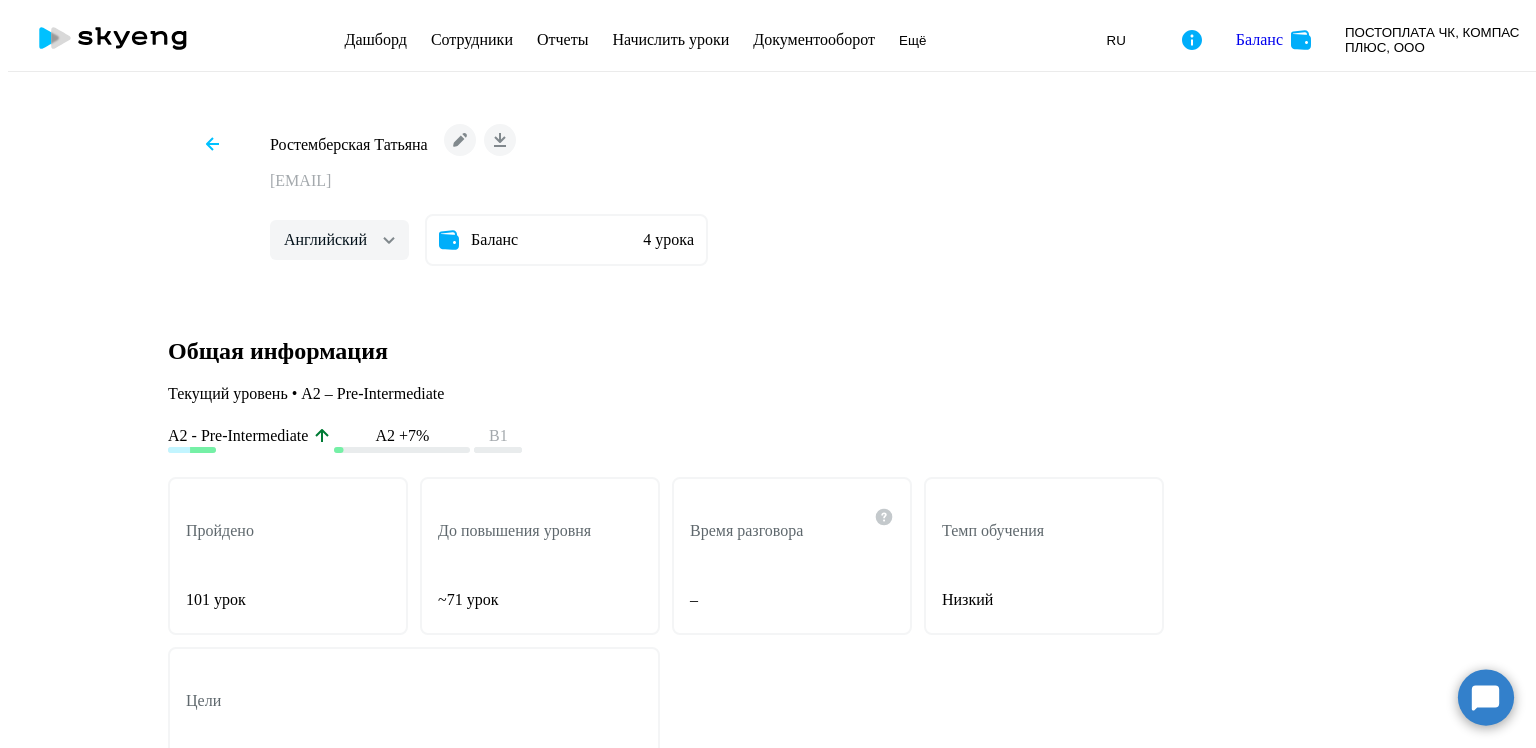 click at bounding box center [212, 144] 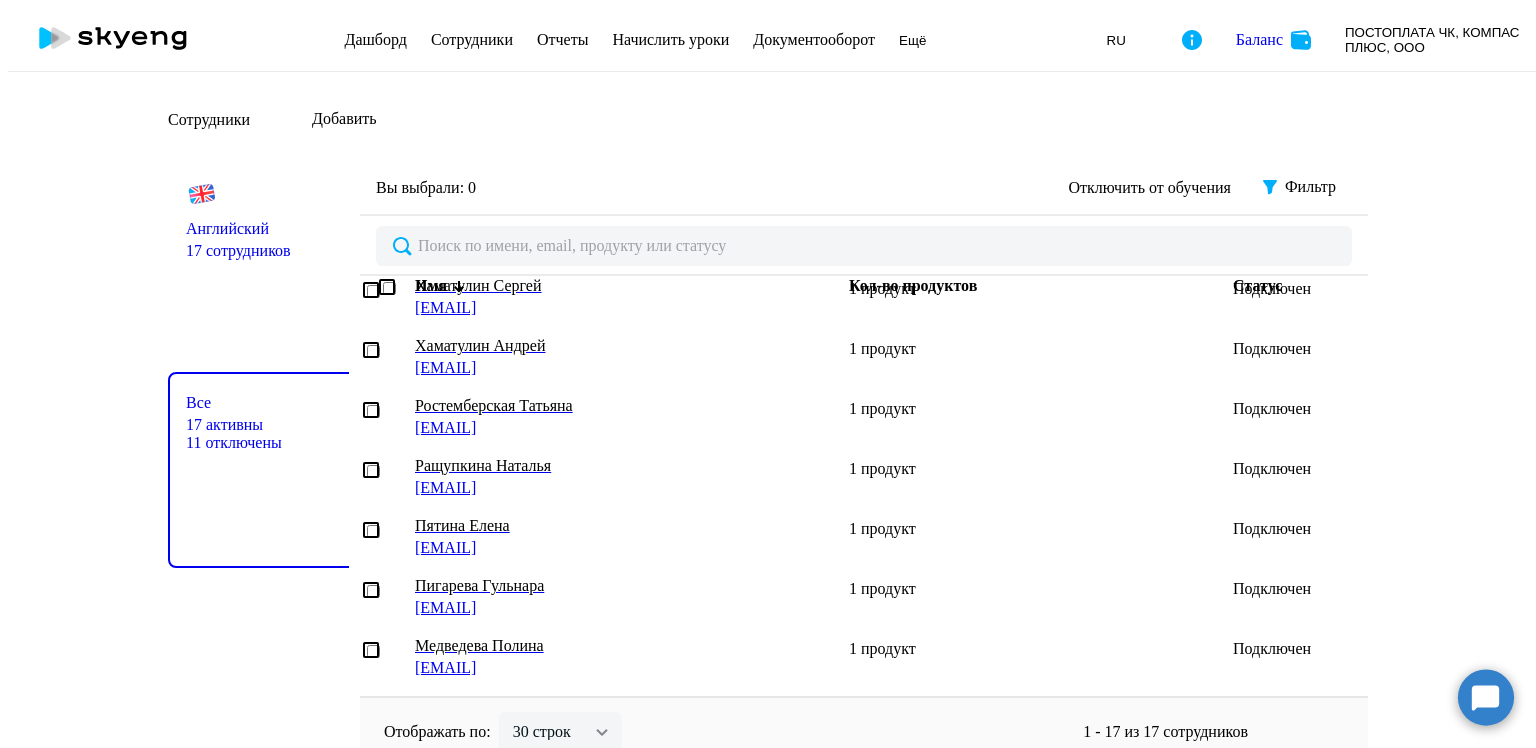 scroll, scrollTop: 200, scrollLeft: 0, axis: vertical 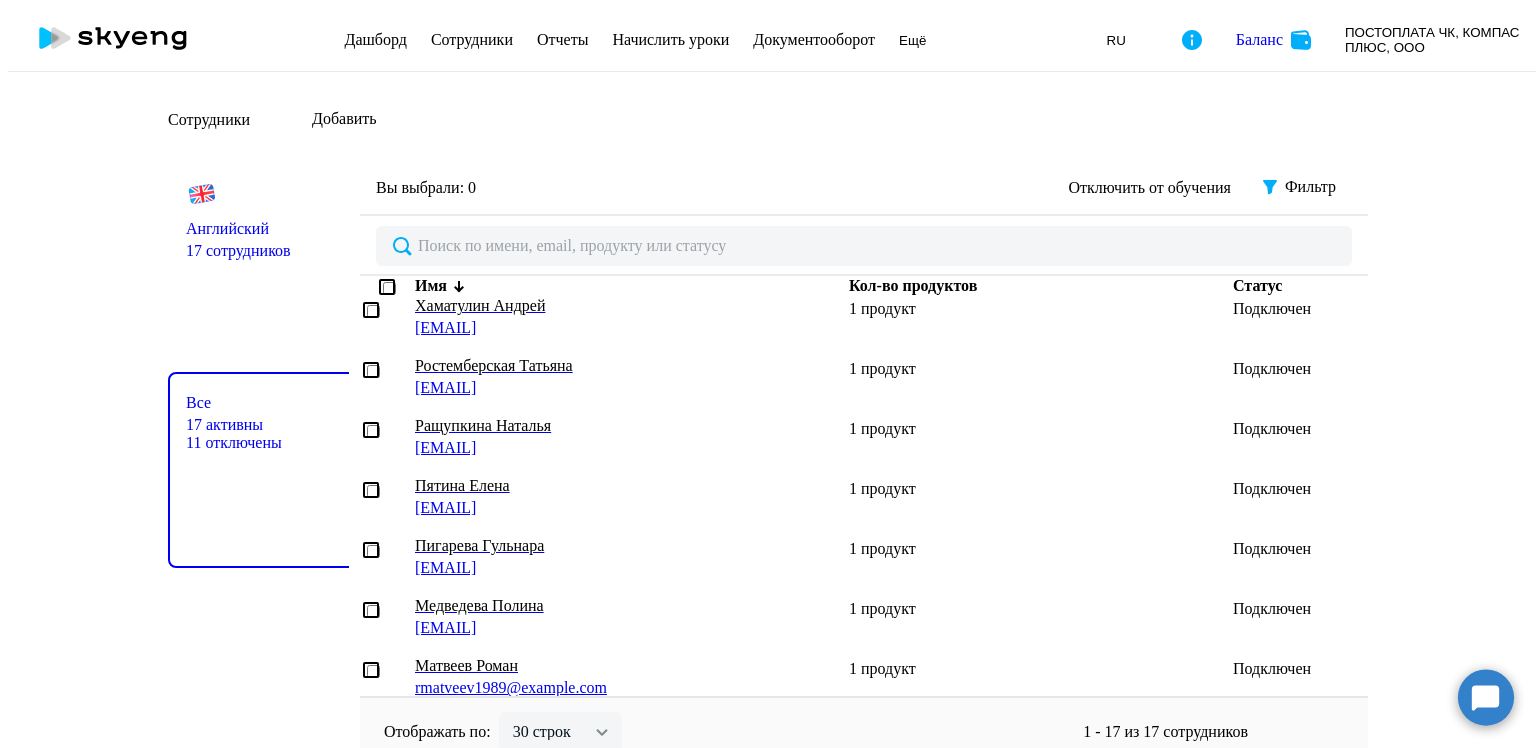 click on "Ращупкина Наталья" at bounding box center (608, 426) 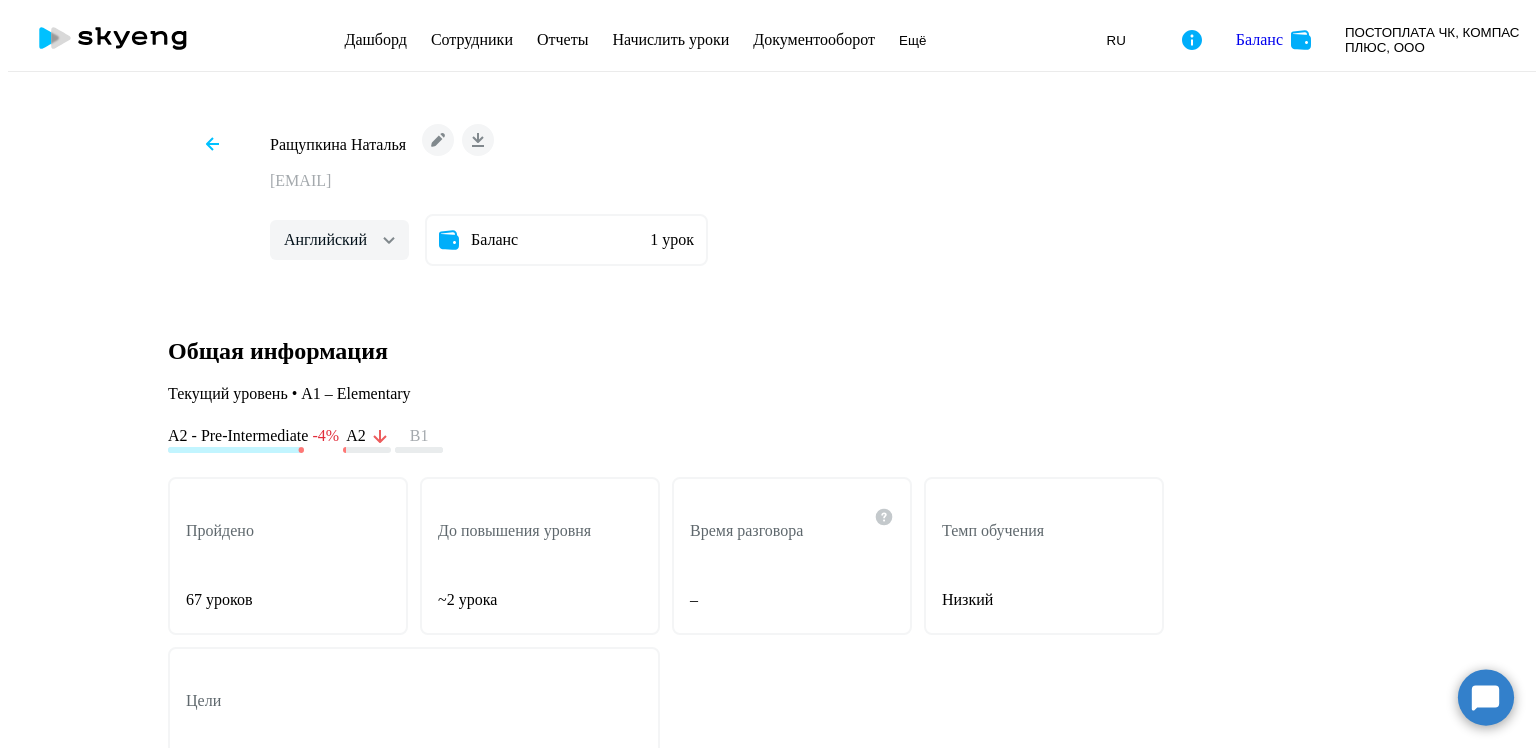 click at bounding box center [212, 144] 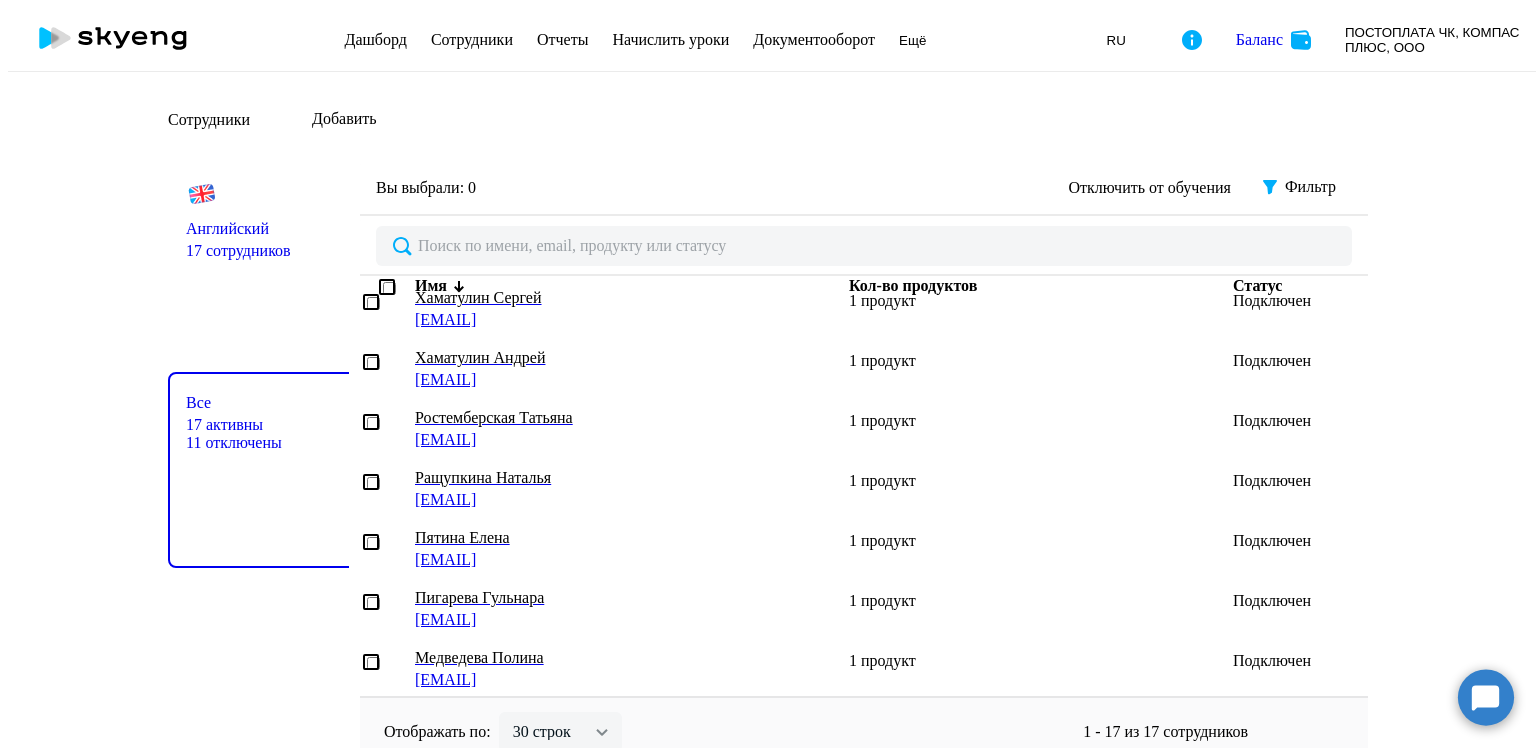 scroll, scrollTop: 200, scrollLeft: 0, axis: vertical 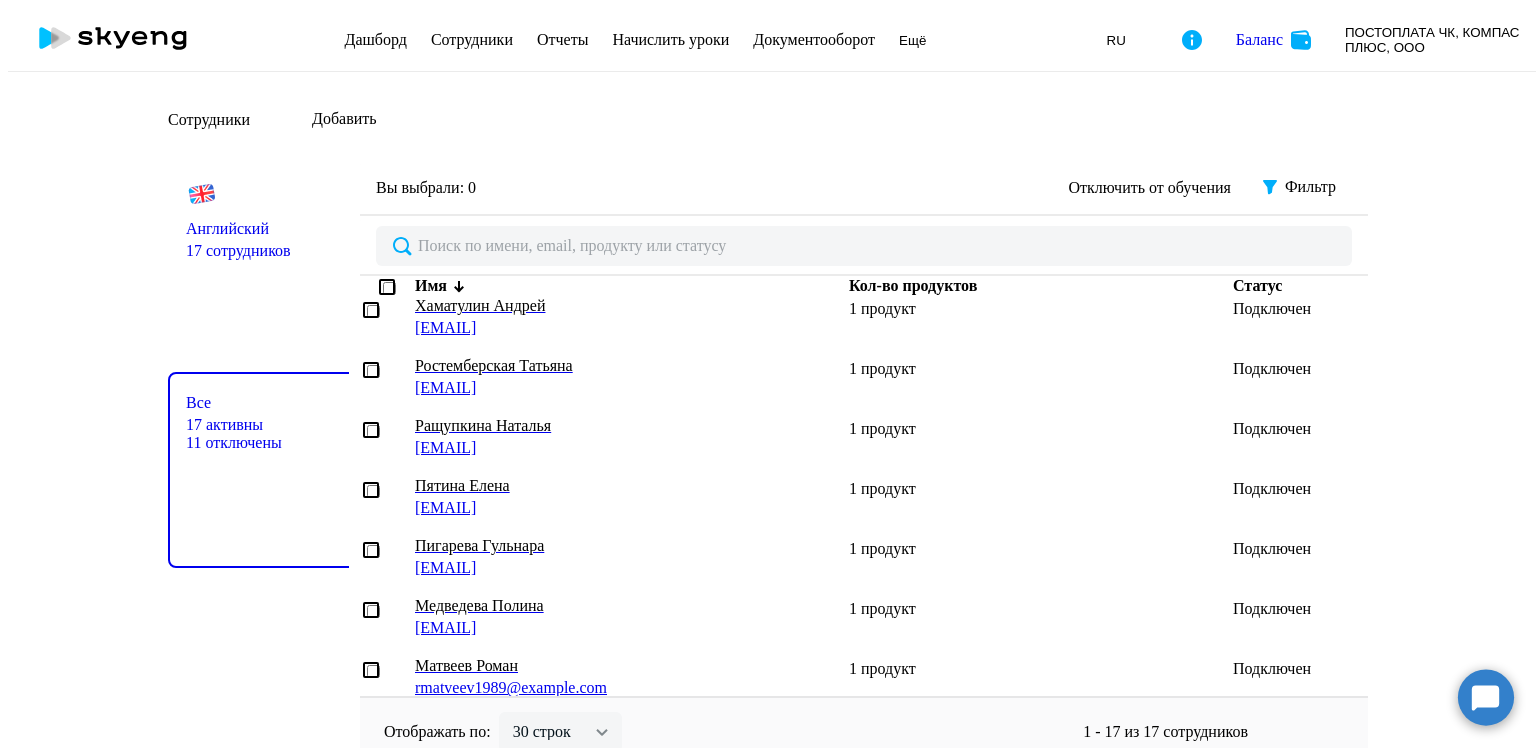 click on "Пятина Елена" at bounding box center [608, 486] 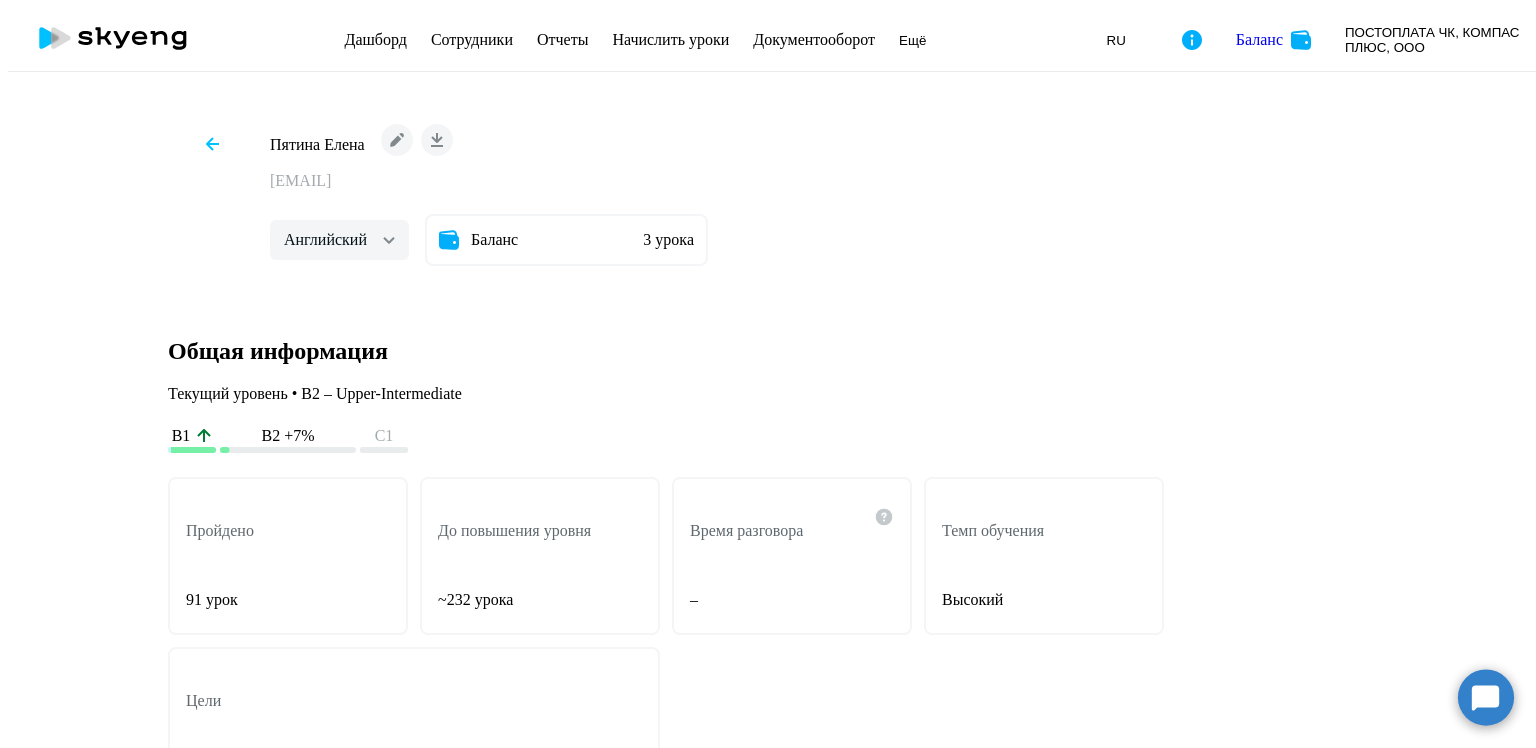 click at bounding box center [212, 144] 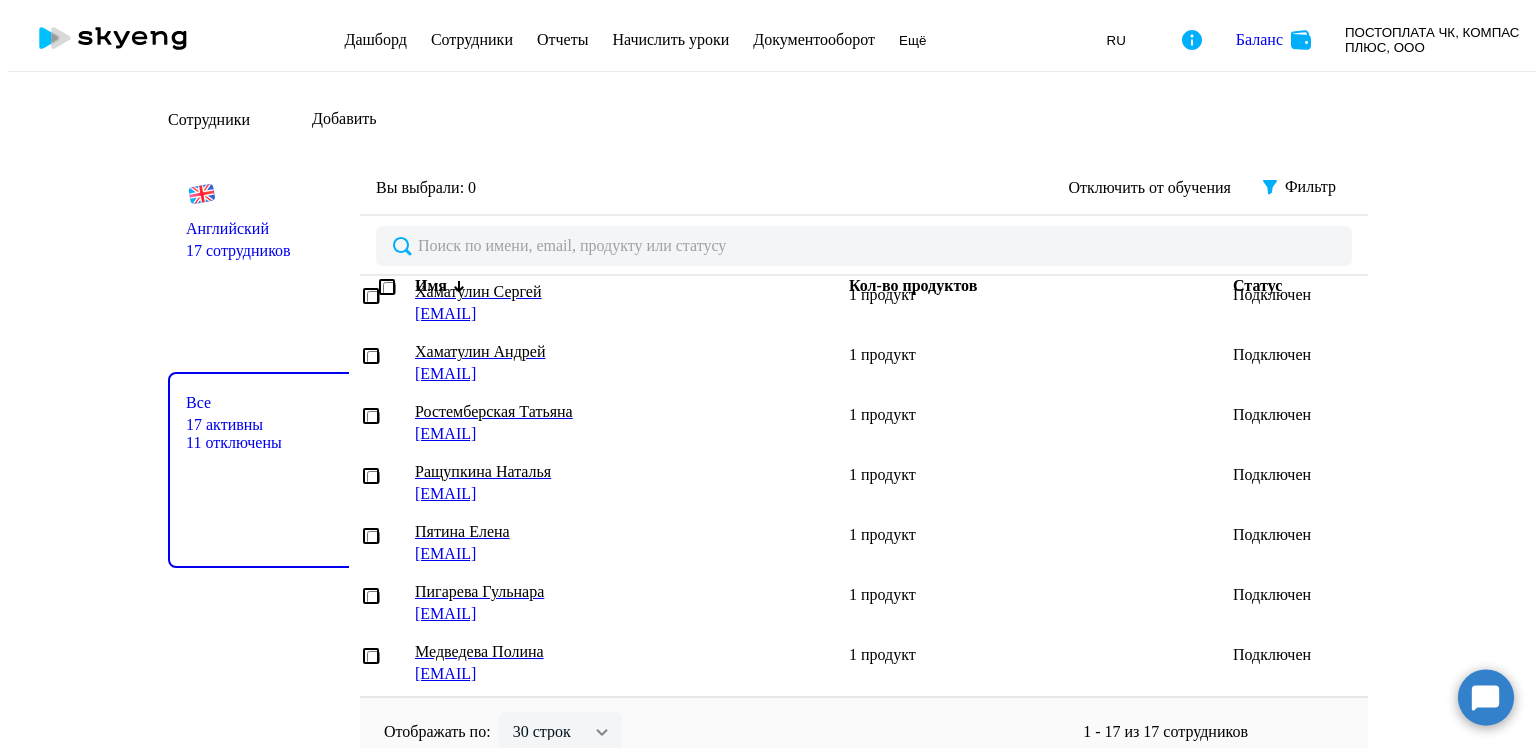scroll, scrollTop: 200, scrollLeft: 0, axis: vertical 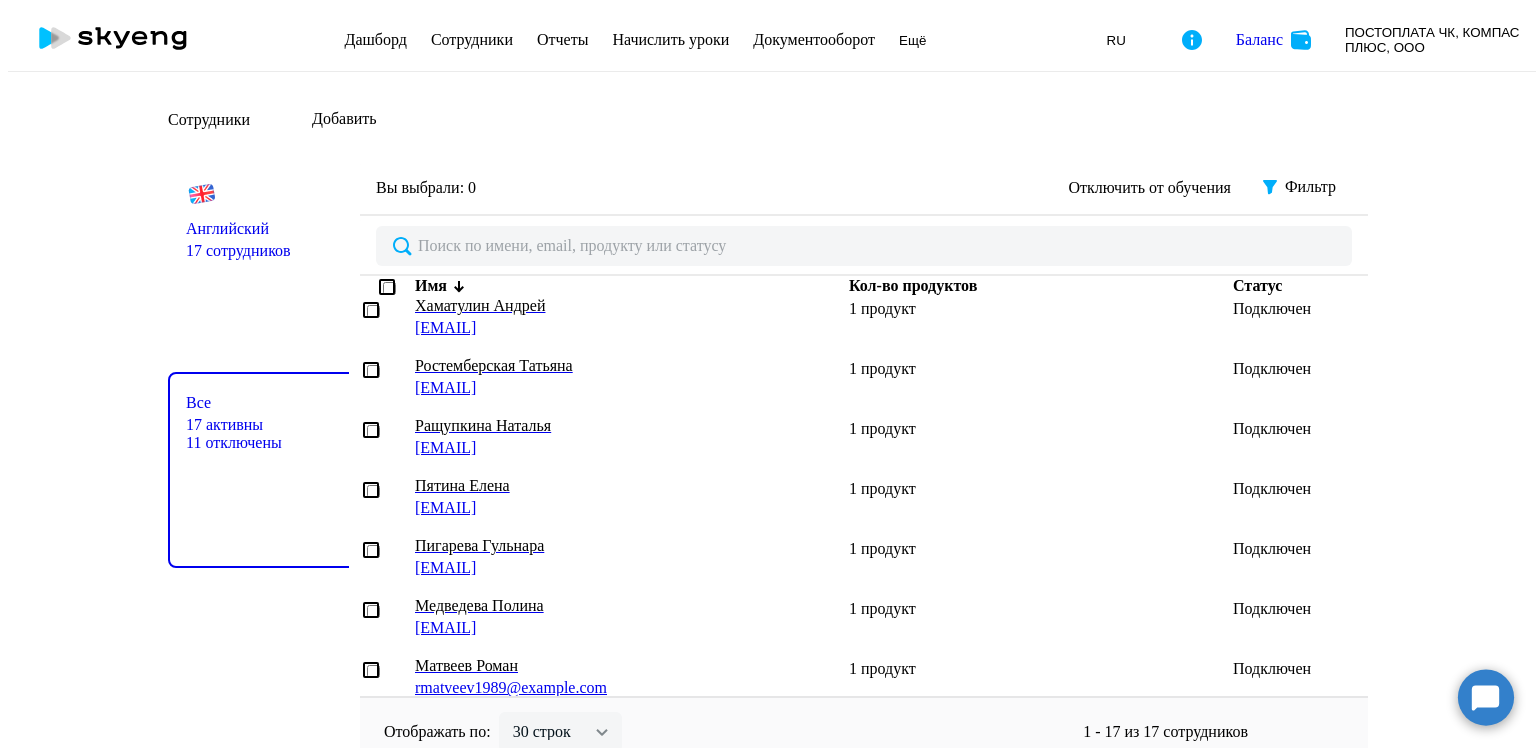 click on "Пигарева Гульнара" at bounding box center (608, 546) 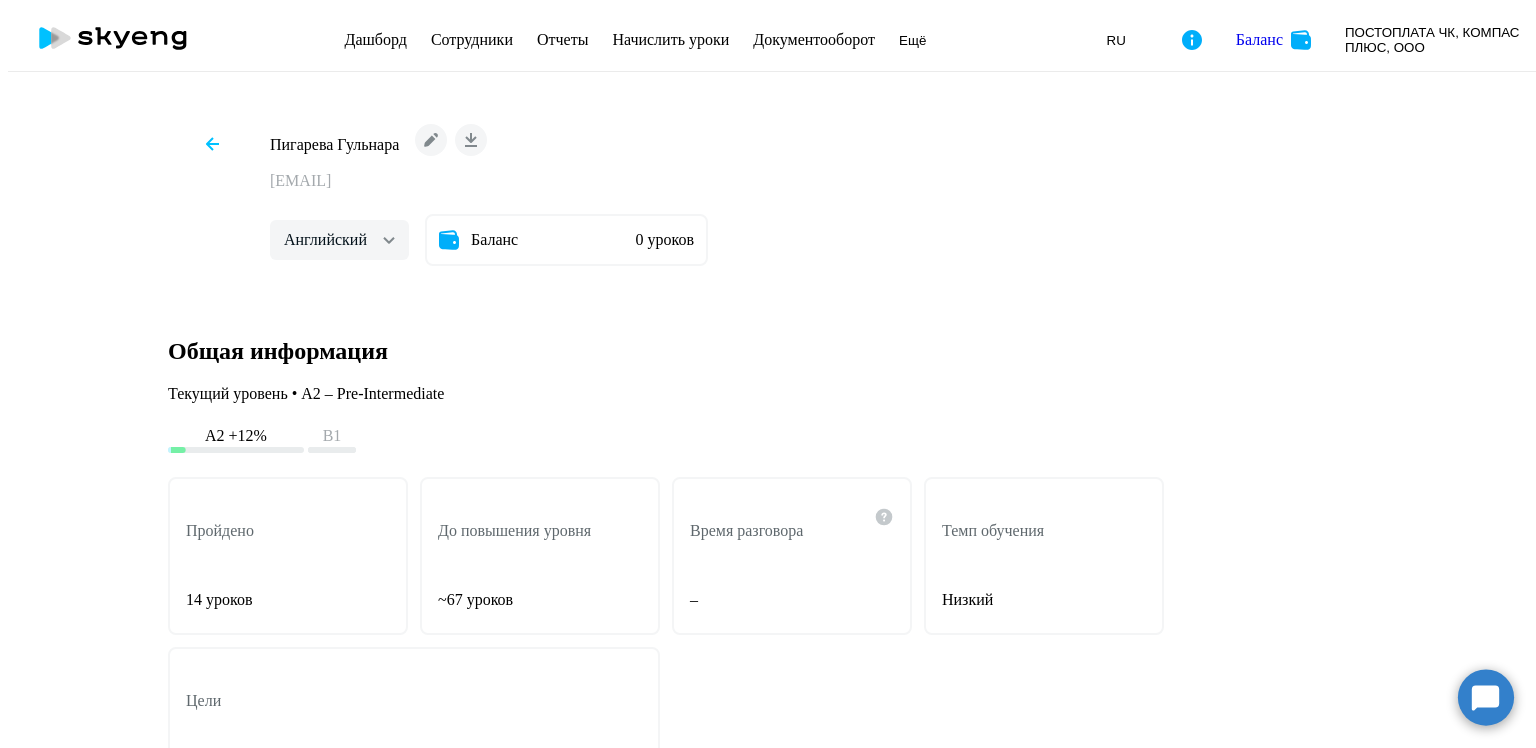 click at bounding box center (212, 144) 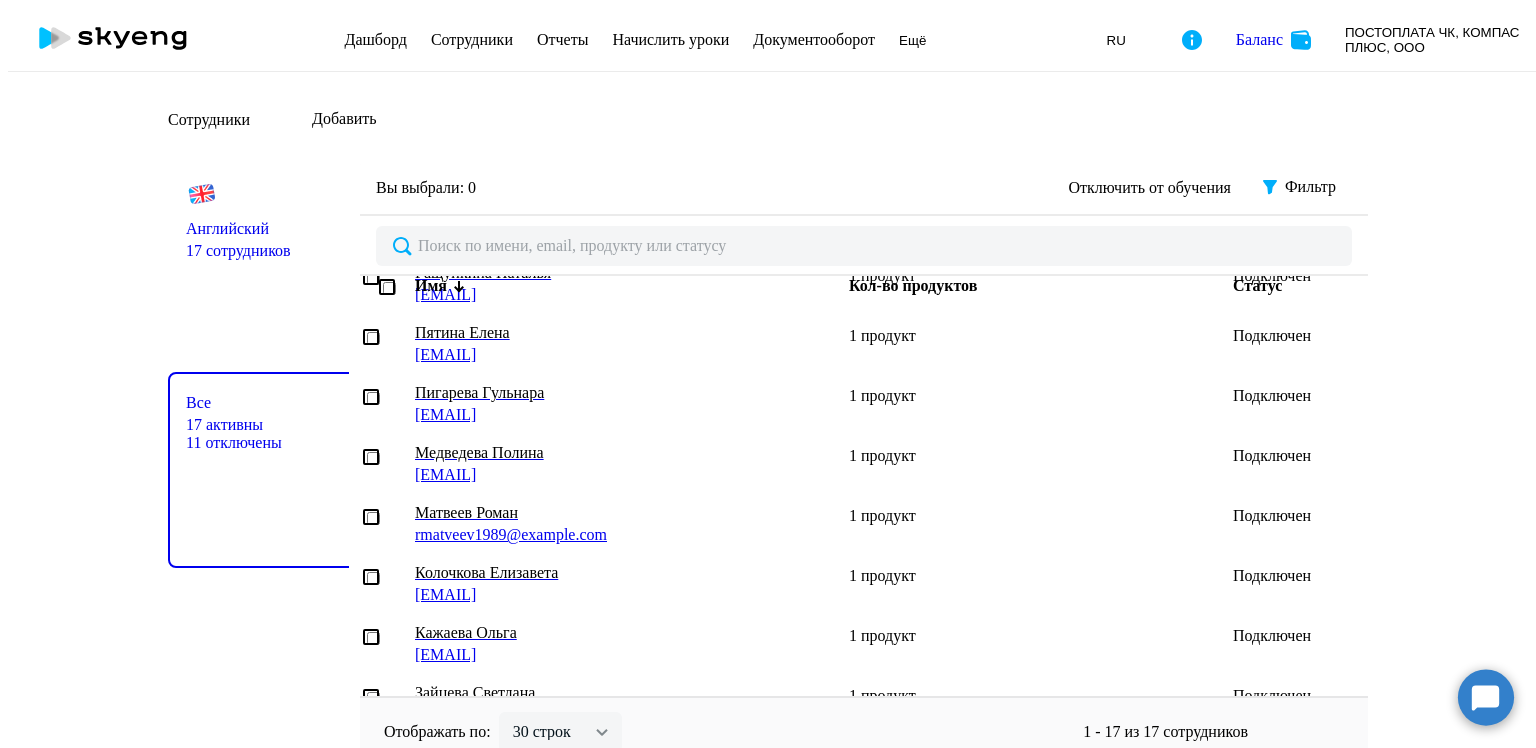 scroll, scrollTop: 400, scrollLeft: 0, axis: vertical 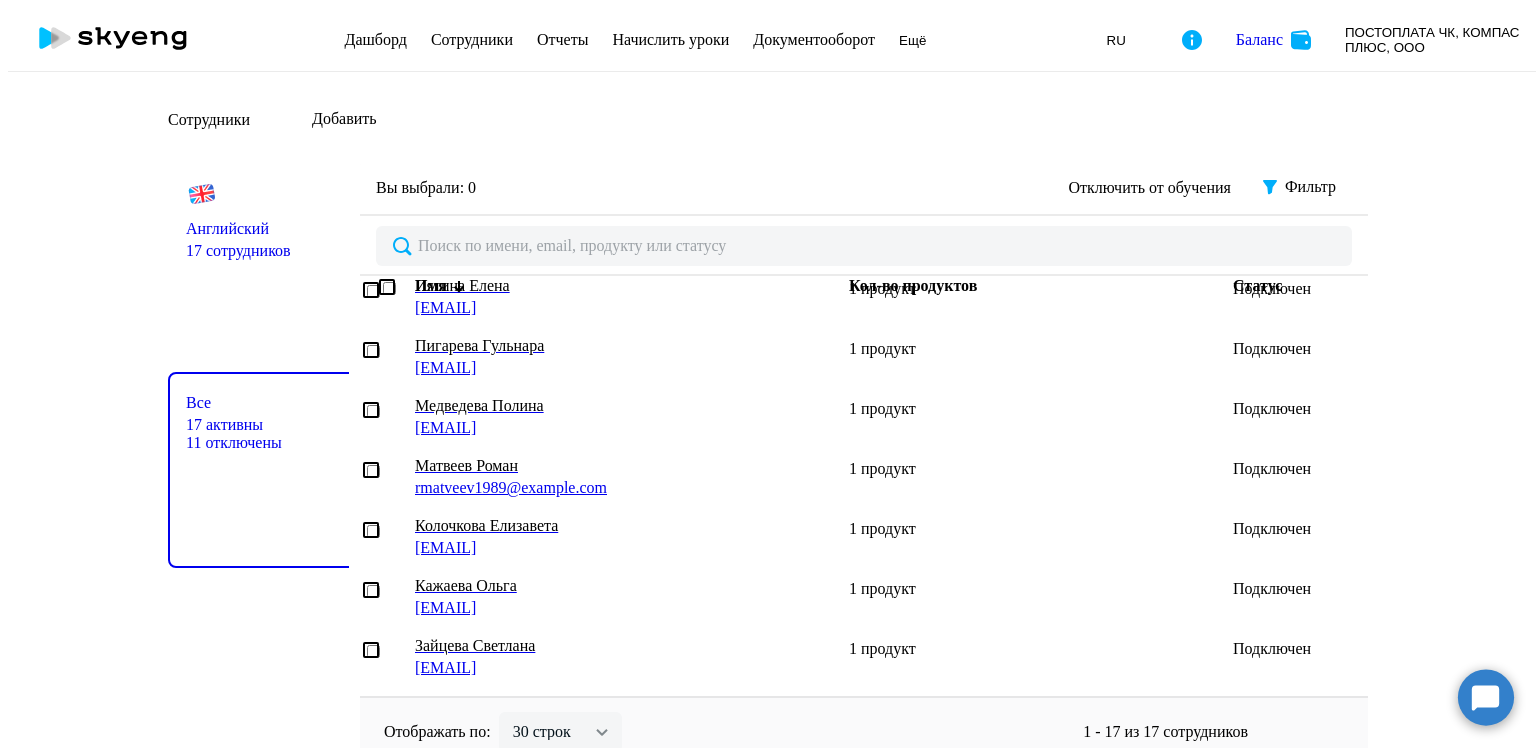 click on "Медведева Полина" at bounding box center (608, 406) 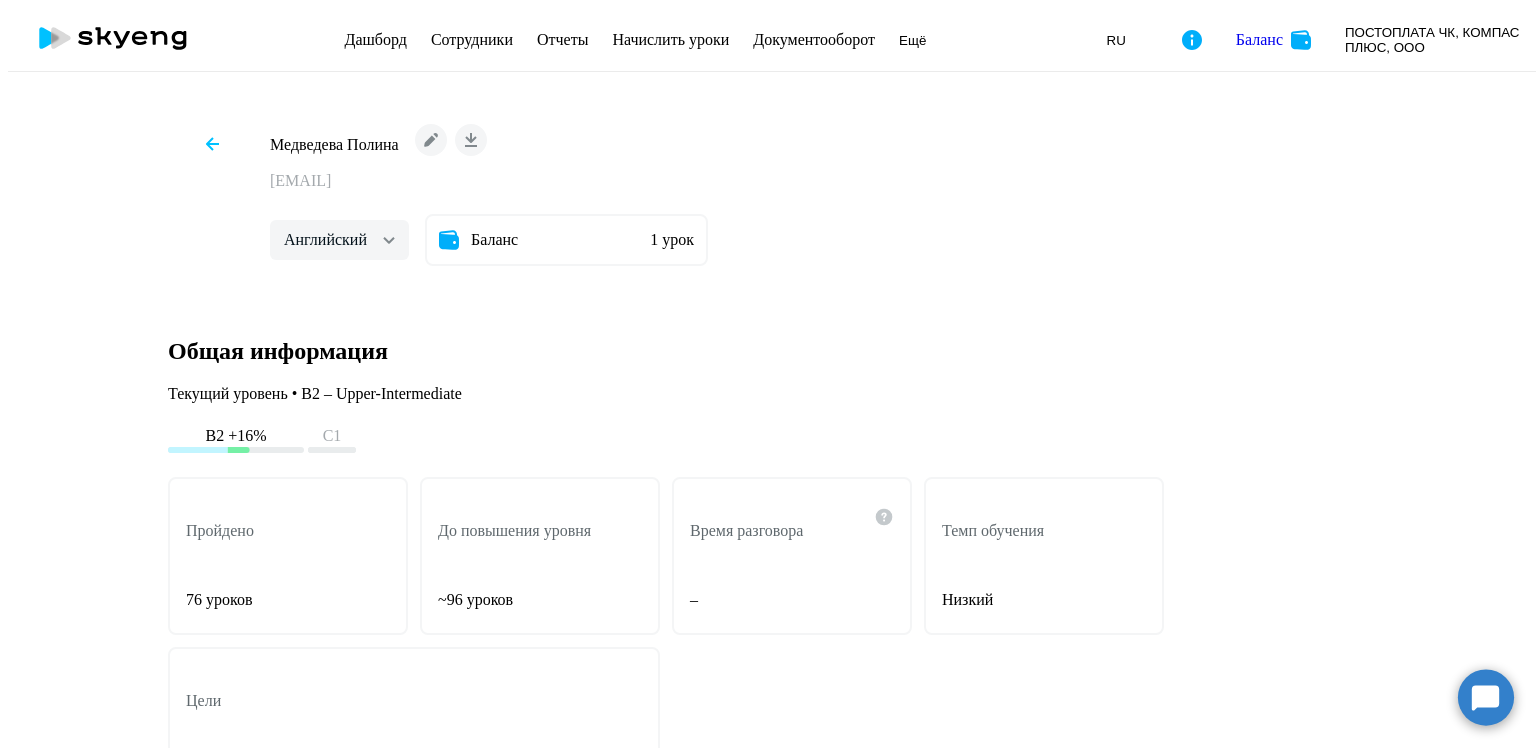 click at bounding box center (212, 144) 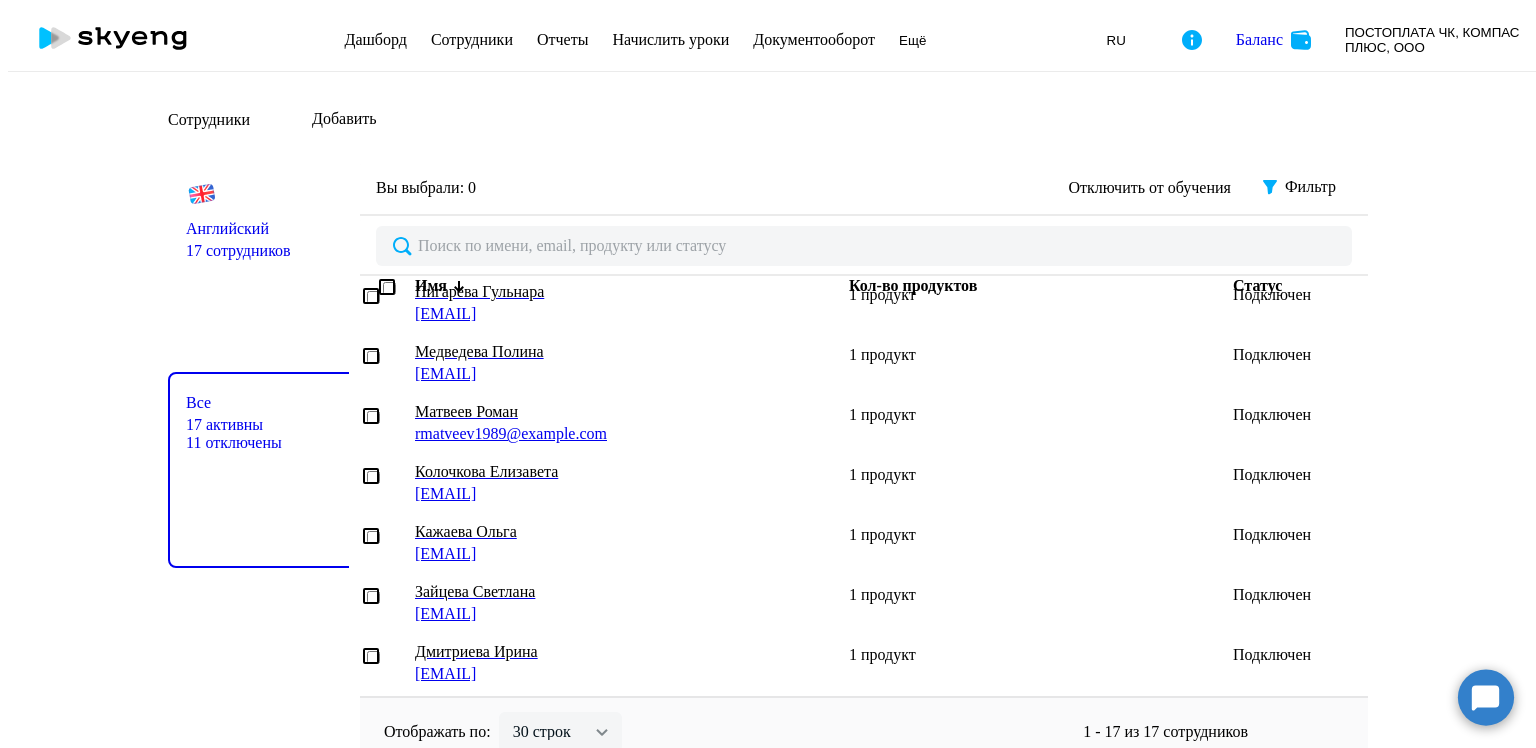scroll, scrollTop: 500, scrollLeft: 0, axis: vertical 